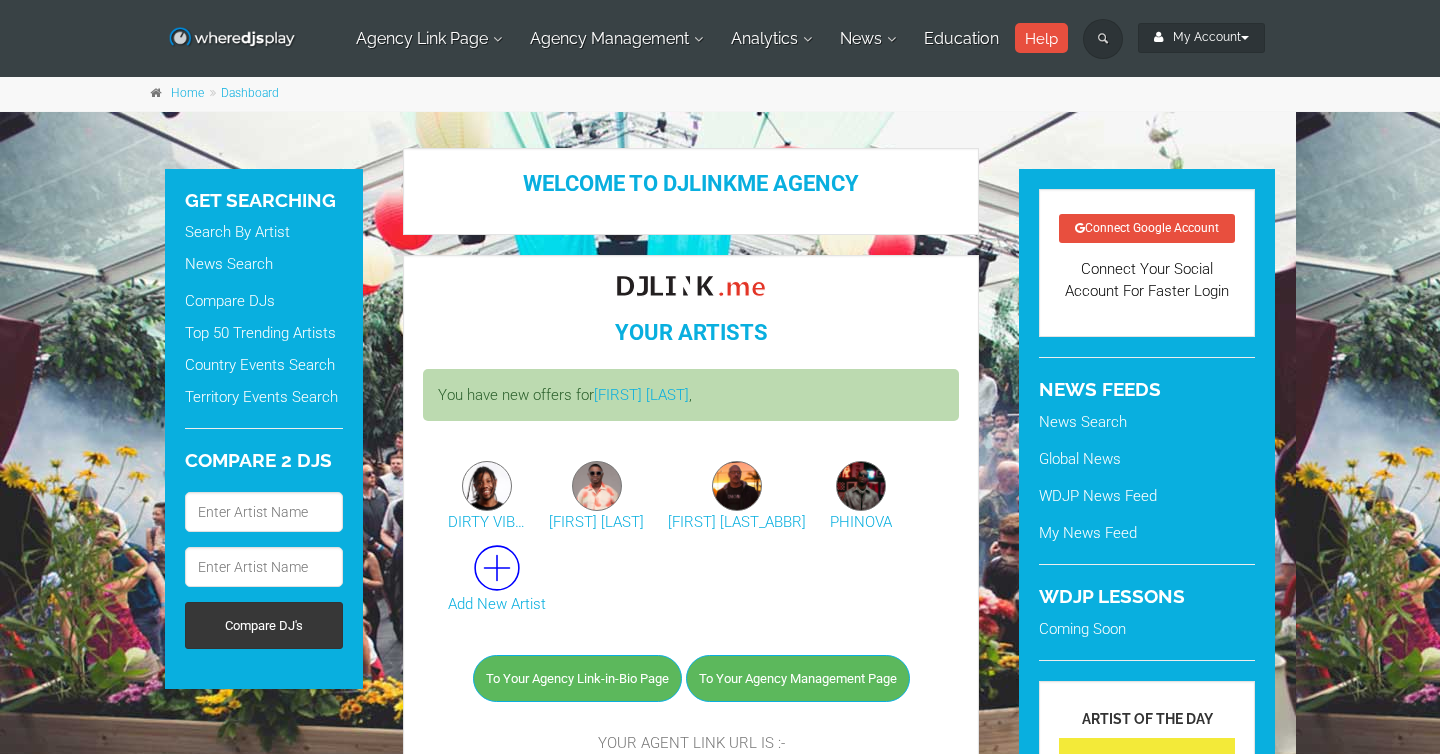 scroll, scrollTop: 0, scrollLeft: 0, axis: both 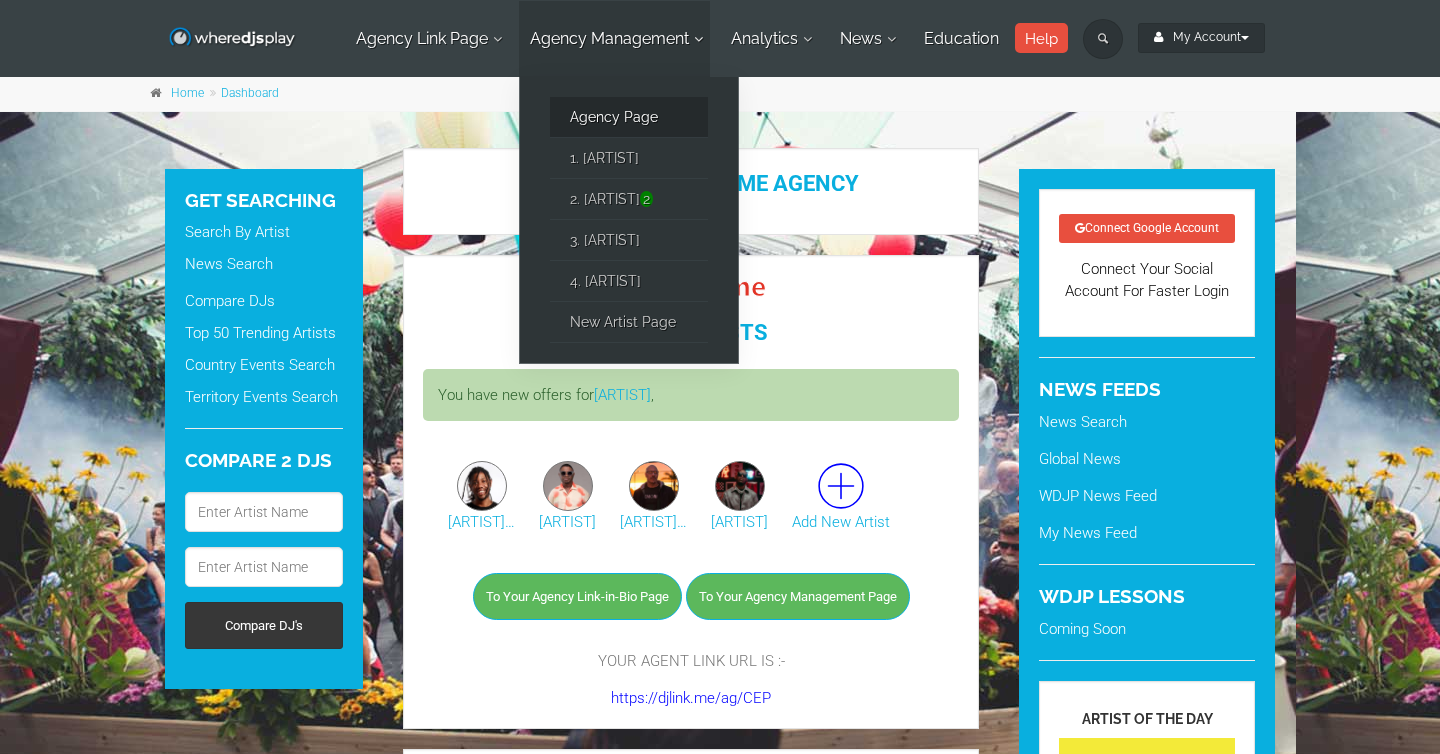 click on "Agency Page" at bounding box center [629, 117] 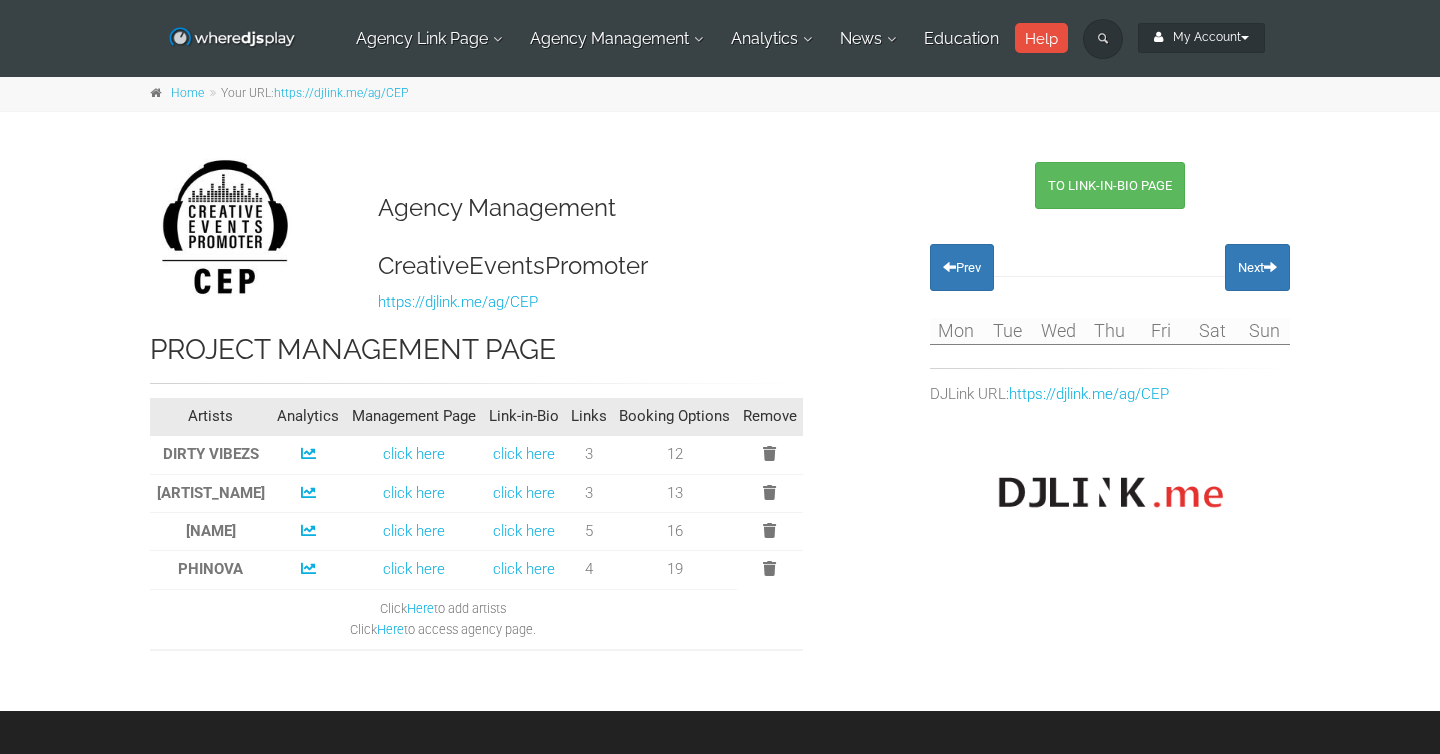 scroll, scrollTop: 0, scrollLeft: 0, axis: both 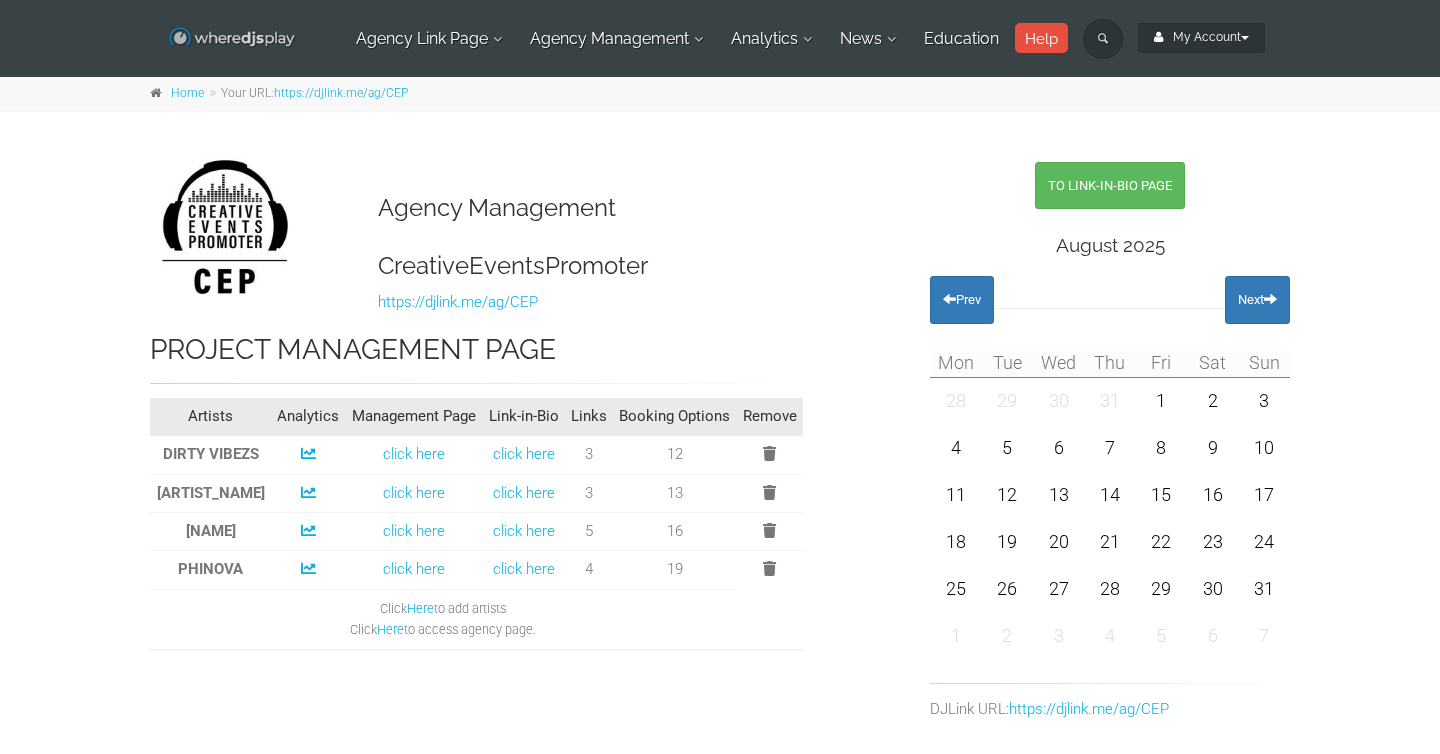click at bounding box center (232, 38) 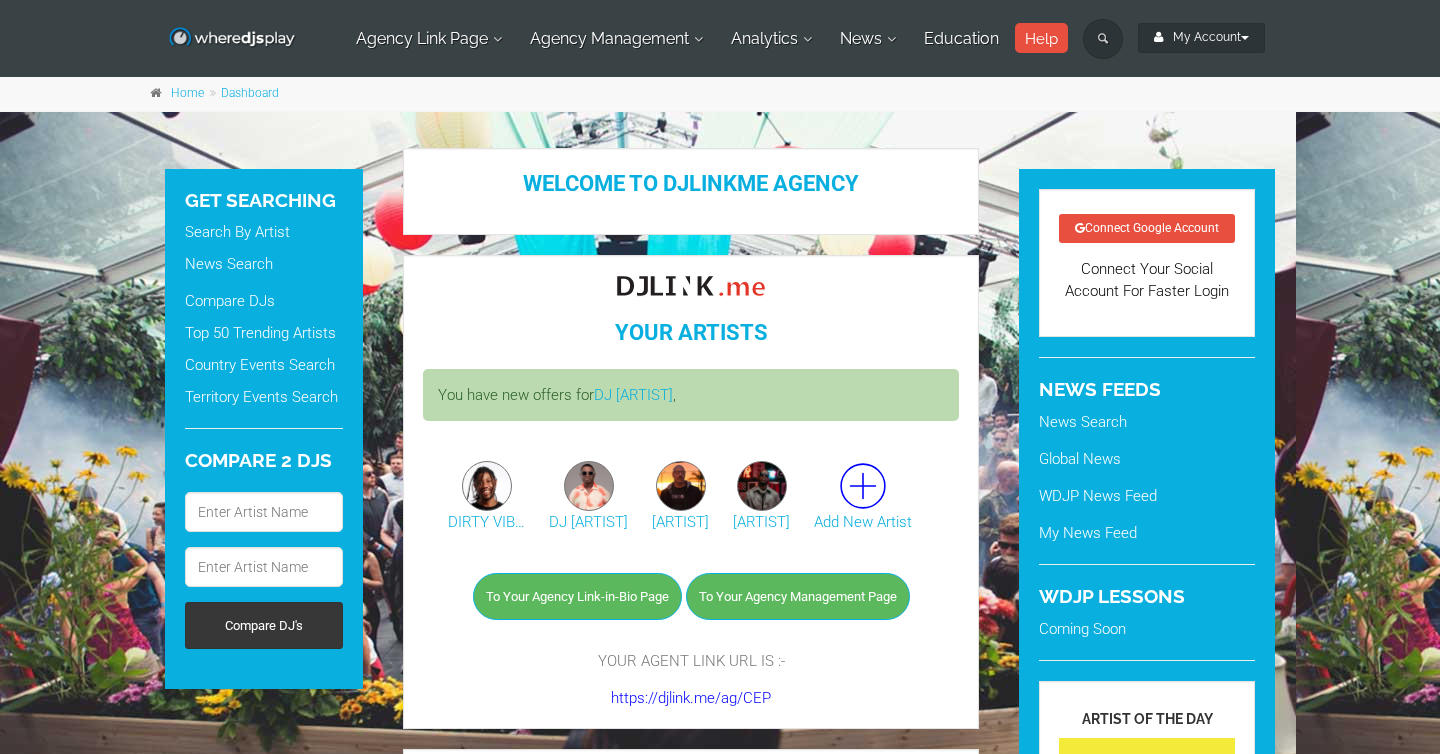 scroll, scrollTop: 0, scrollLeft: 0, axis: both 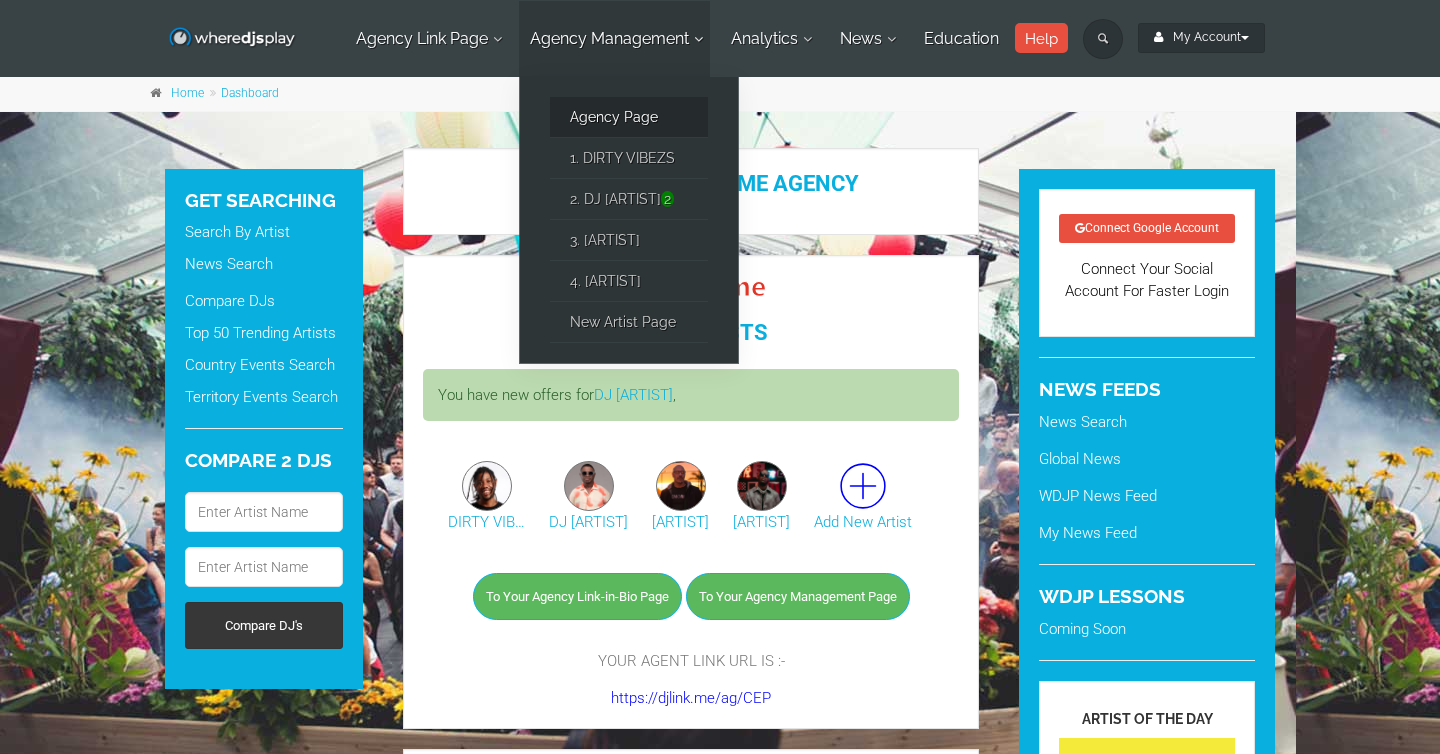 click on "Agency Page" at bounding box center [629, 117] 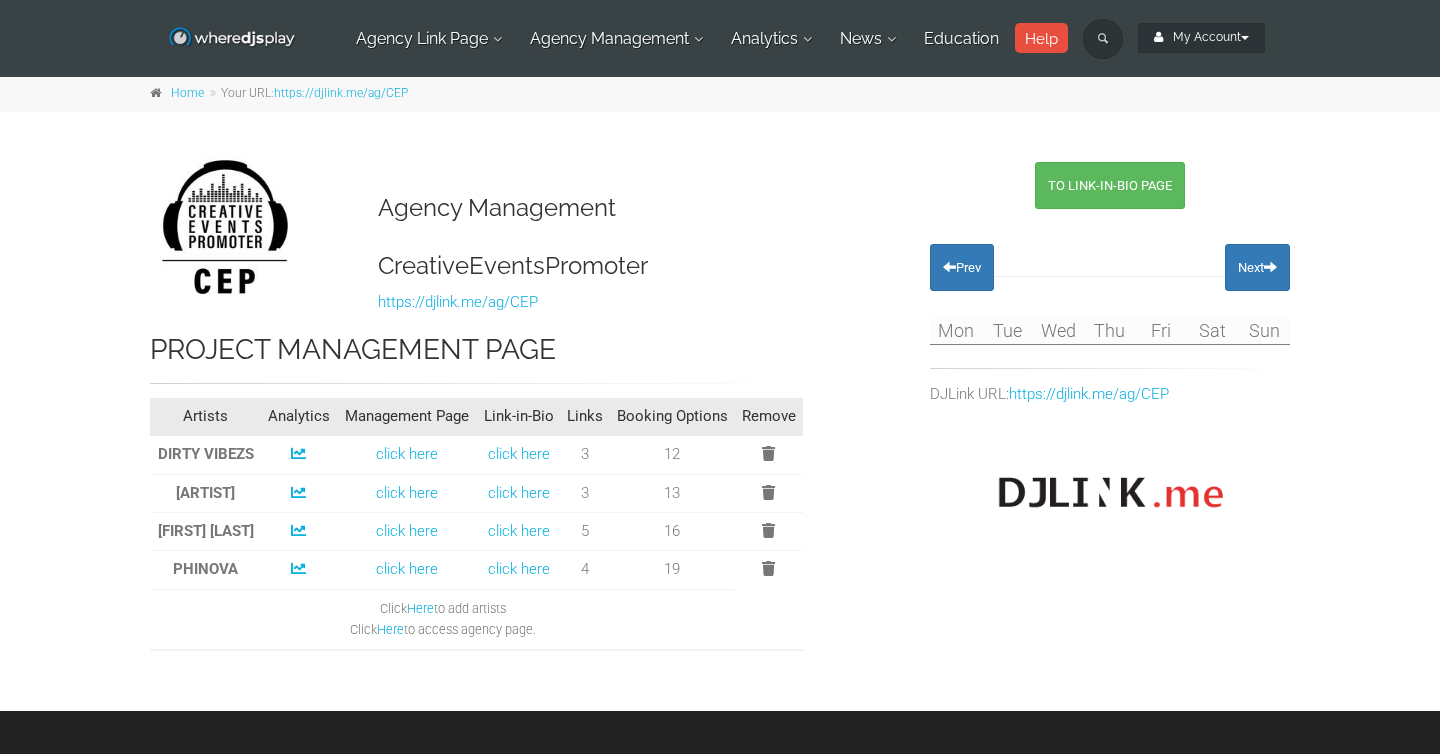 scroll, scrollTop: 0, scrollLeft: 0, axis: both 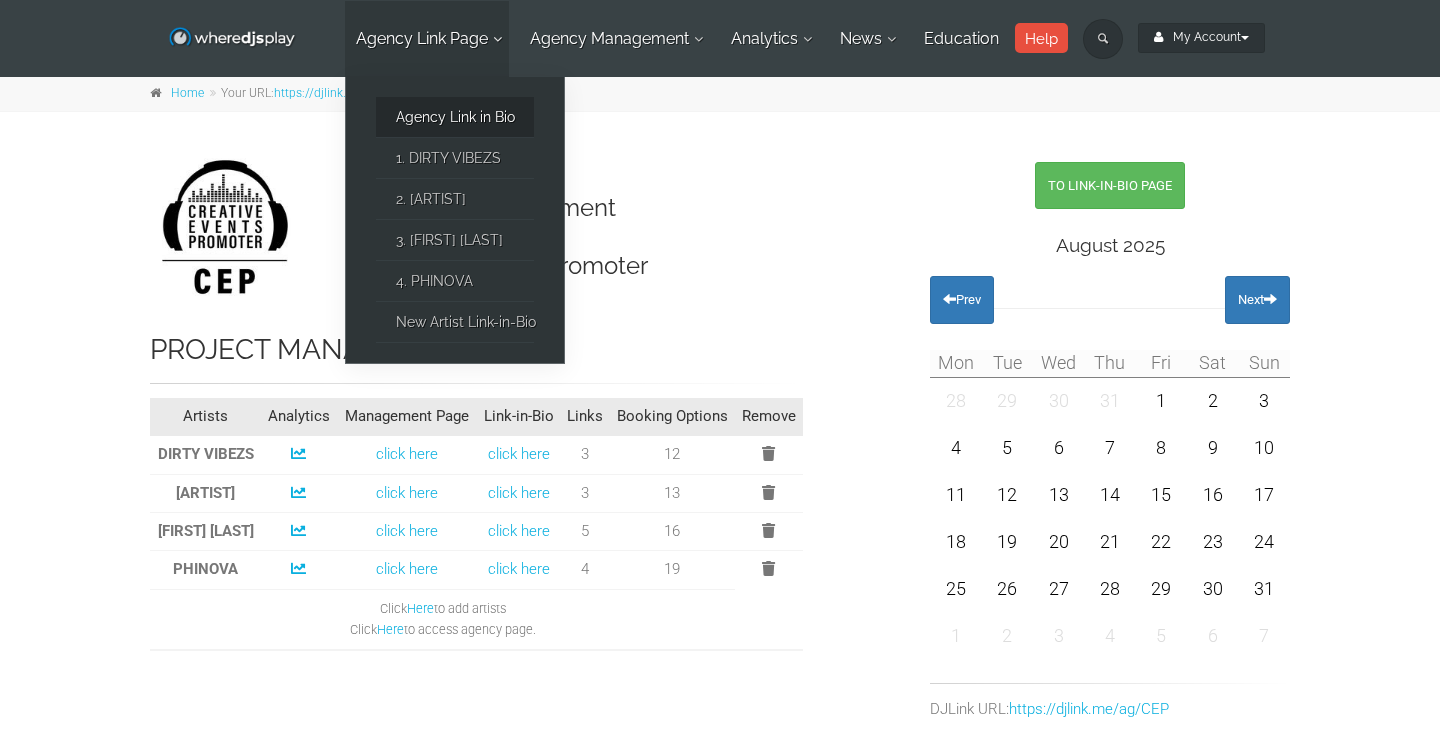 click on "Agency Link in Bio" at bounding box center (455, 117) 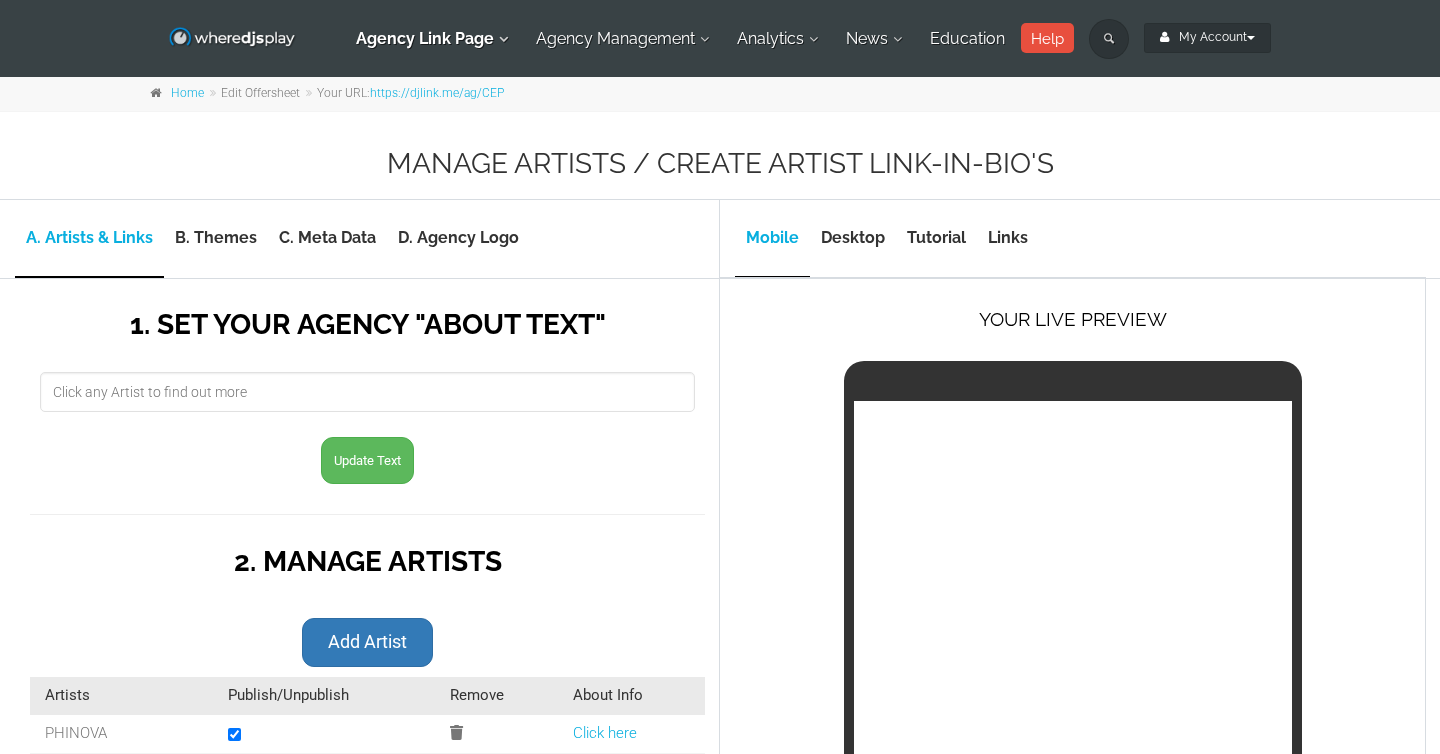 scroll, scrollTop: 0, scrollLeft: 0, axis: both 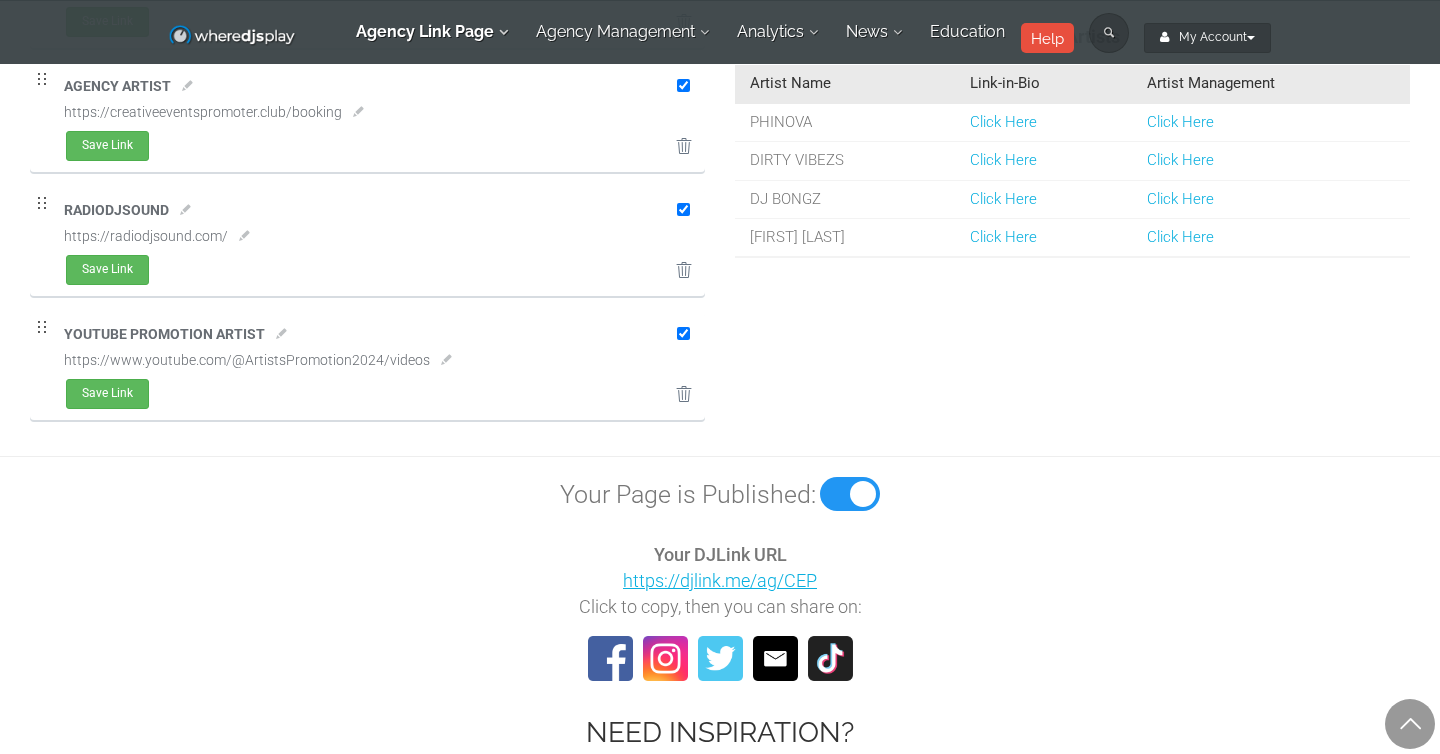 click on "https://djlink.me/ag/CEP" at bounding box center (720, 580) 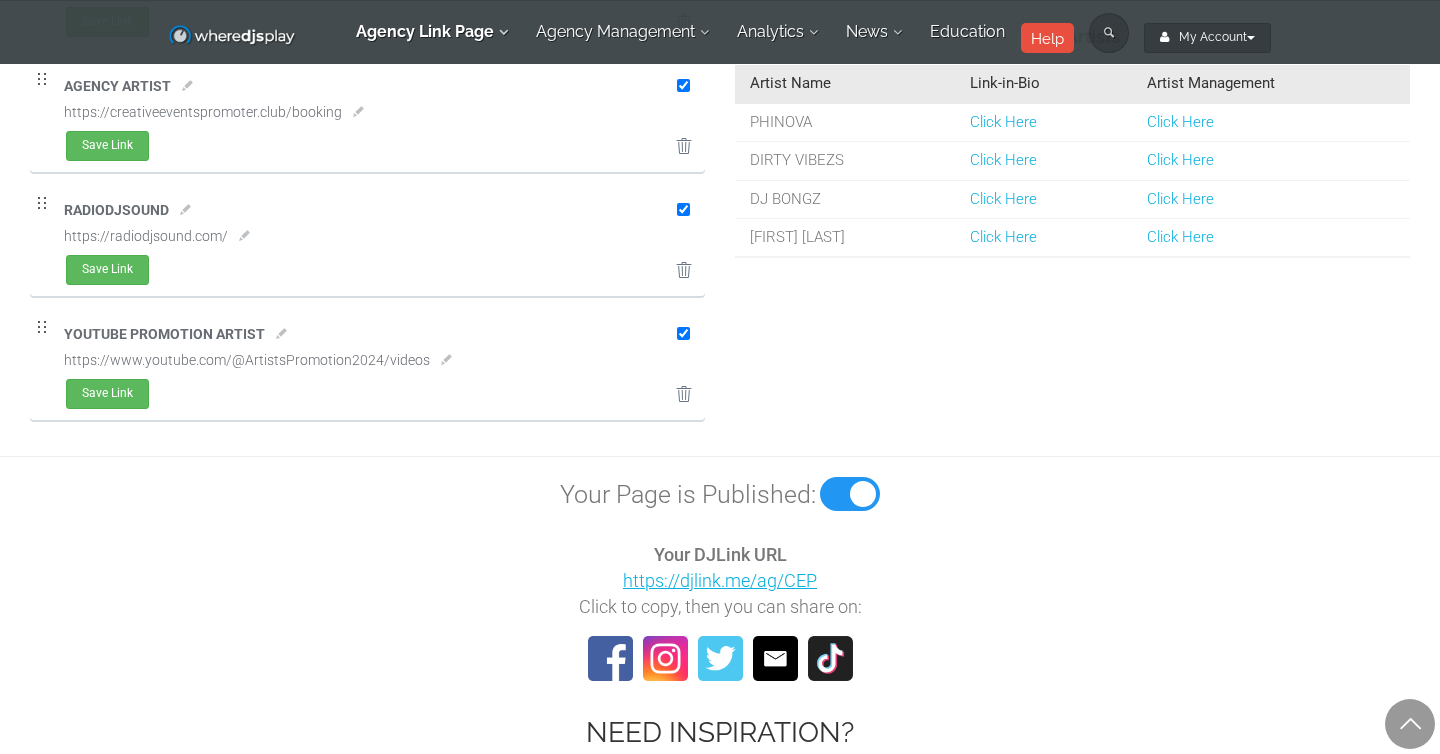 click on "Your DJLink URL
https://djlink.me/ag/CEP
Click to copy, then you can share on:" at bounding box center (720, 581) 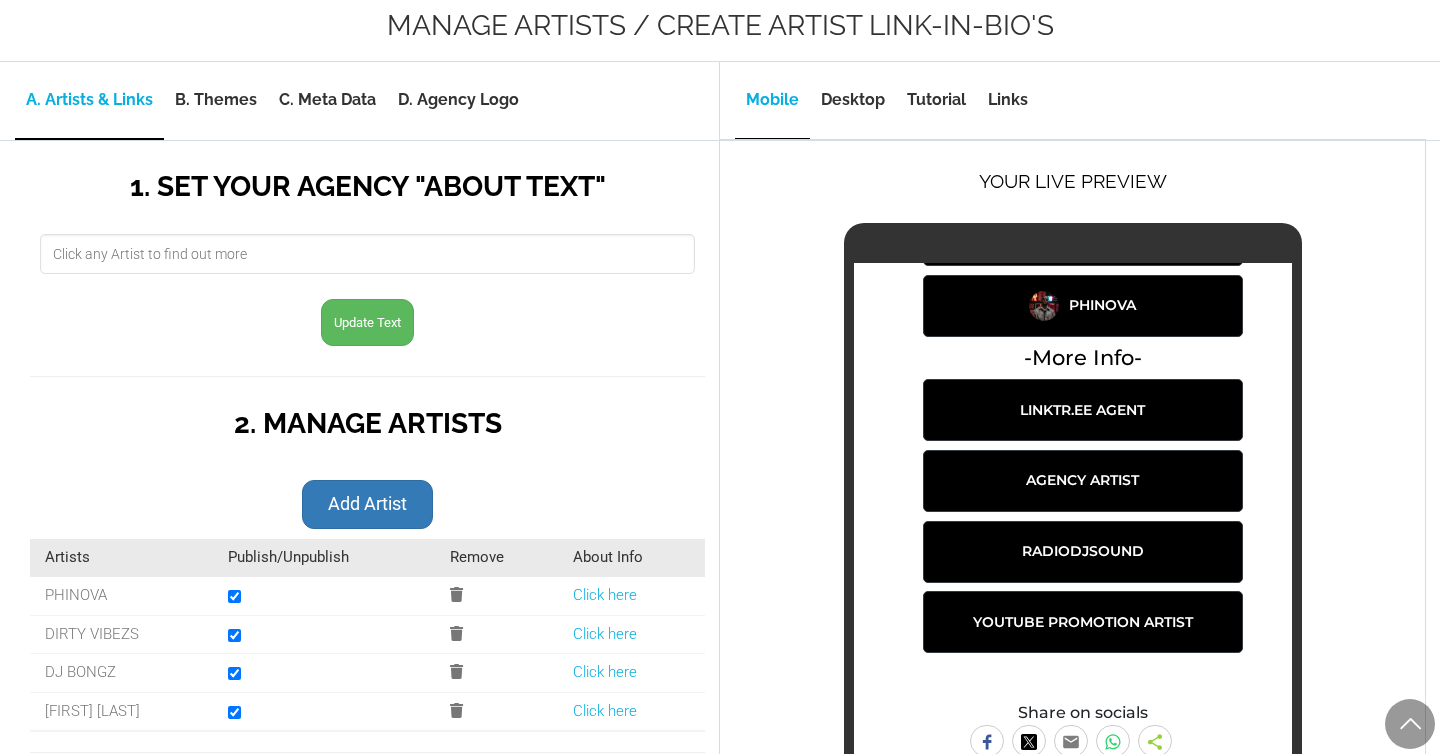 scroll, scrollTop: 0, scrollLeft: 0, axis: both 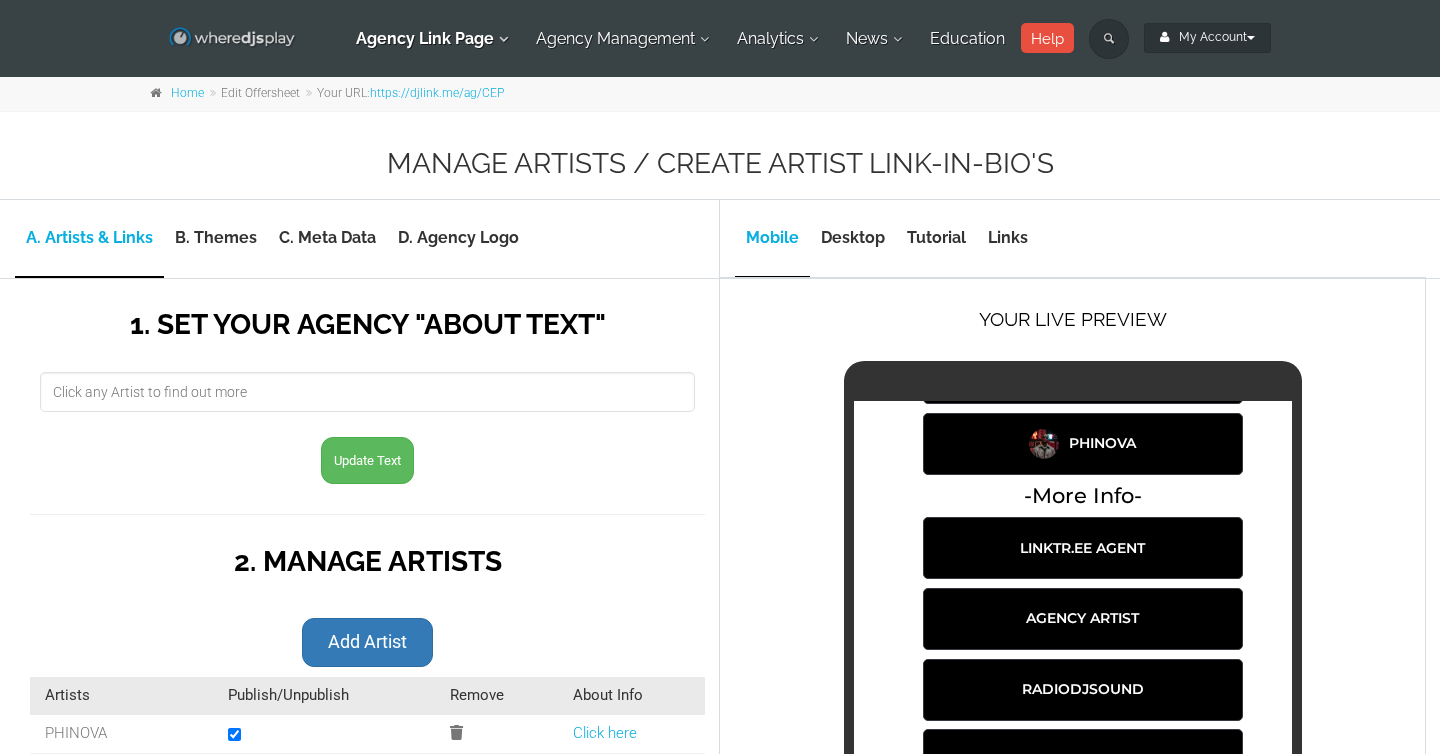 click at bounding box center (232, 38) 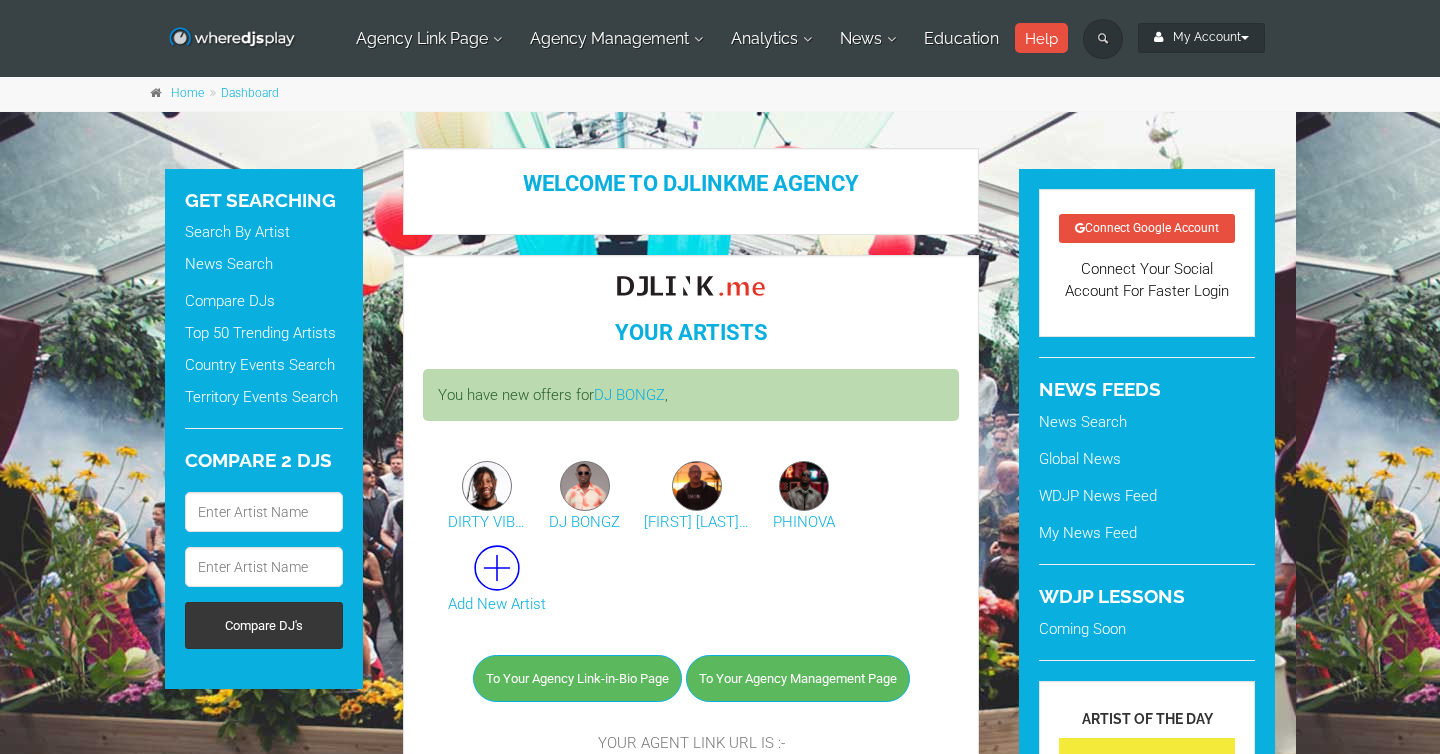 scroll, scrollTop: 0, scrollLeft: 0, axis: both 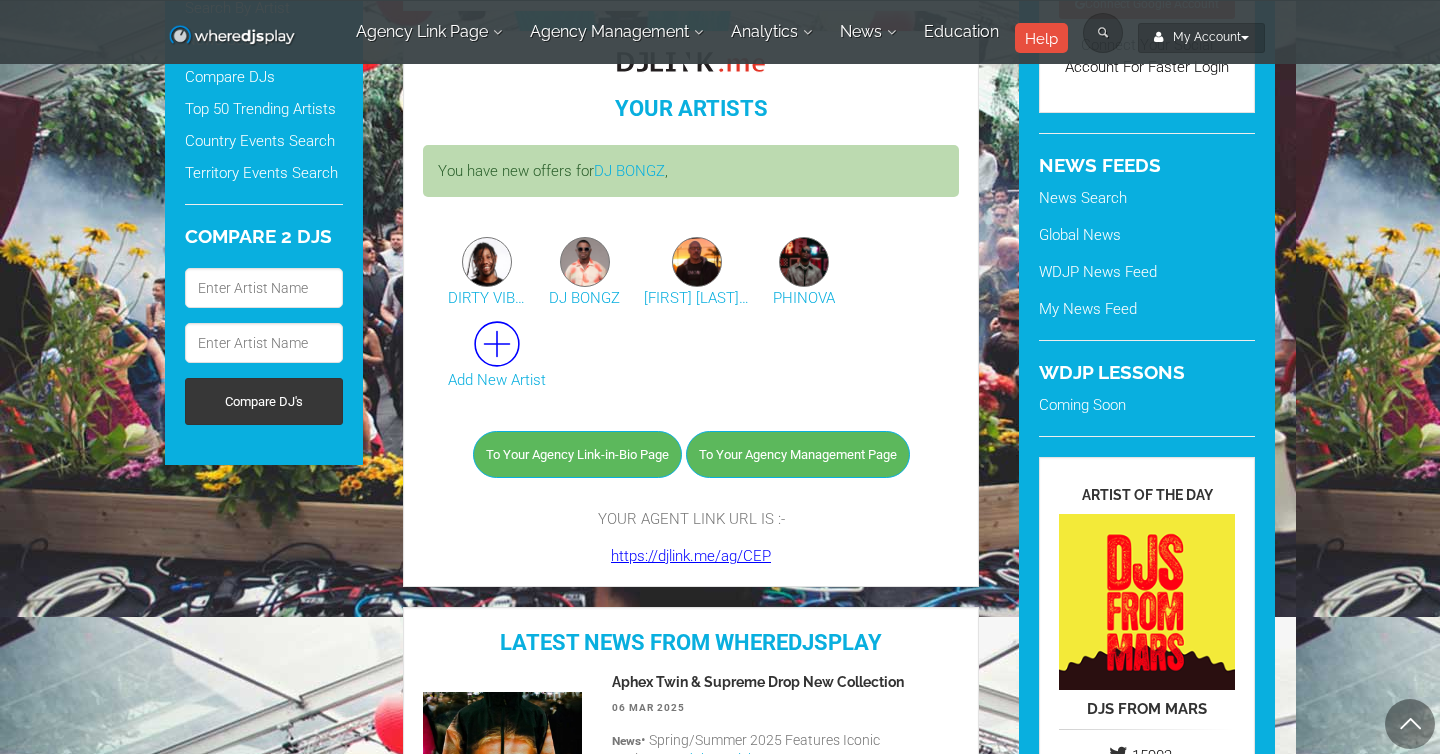 click on "https://djlink.me/ag/CEP" at bounding box center [691, 556] 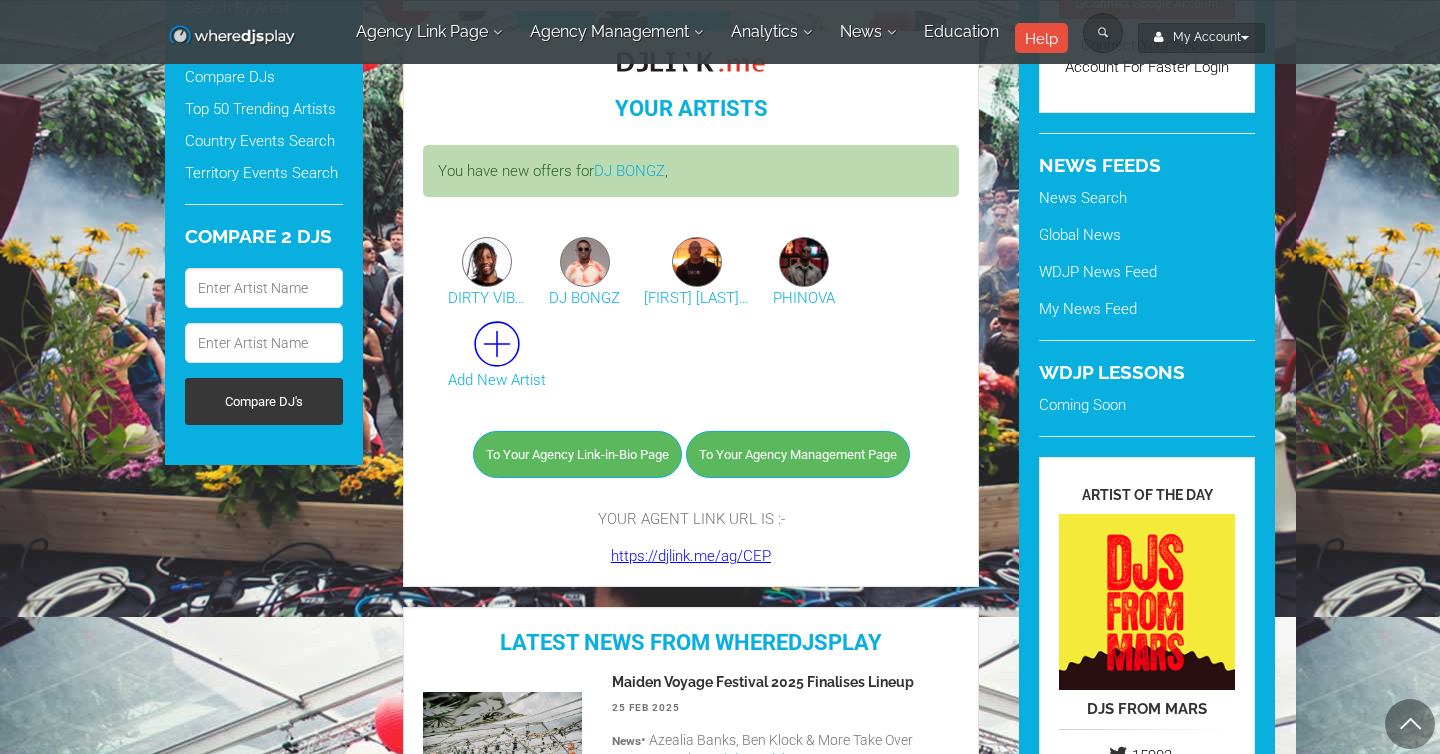 scroll, scrollTop: 0, scrollLeft: 0, axis: both 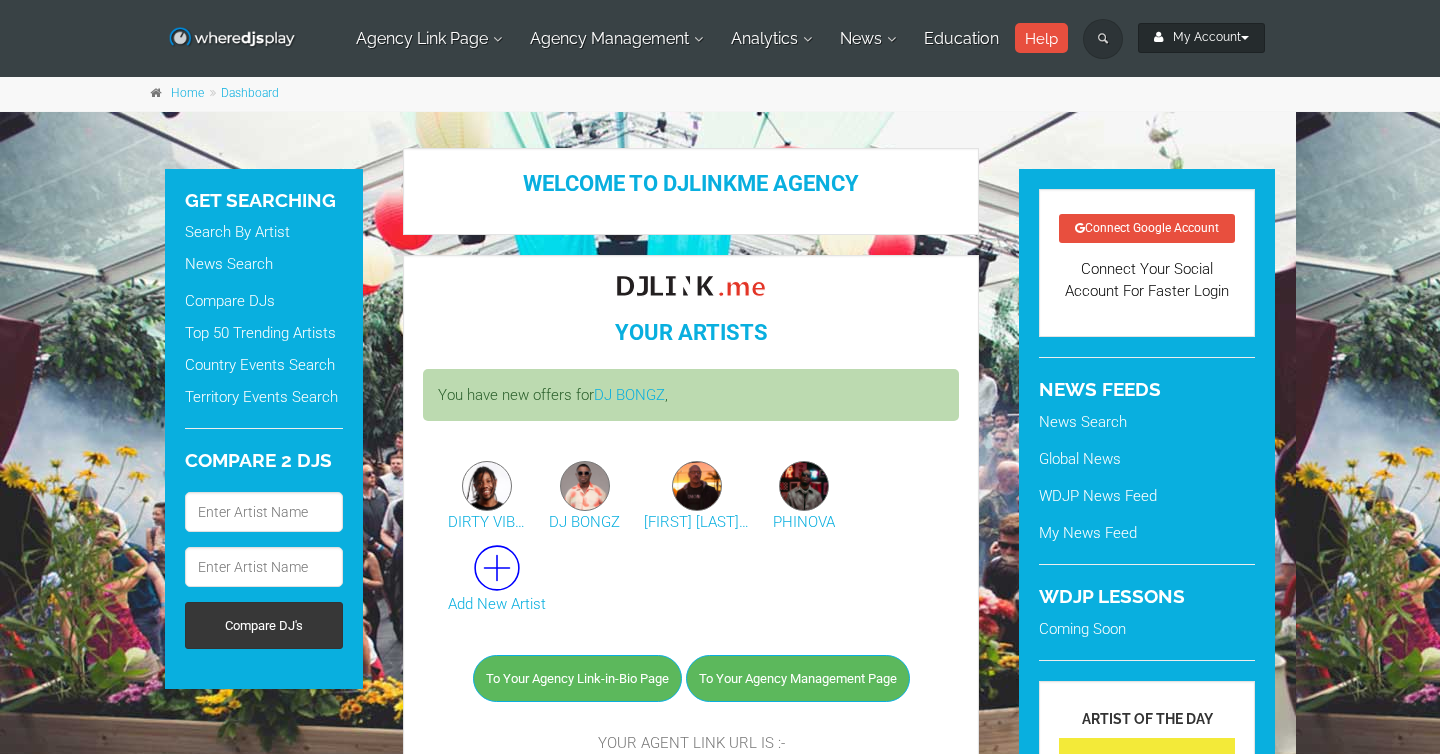 click on "My Account" at bounding box center (1201, 38) 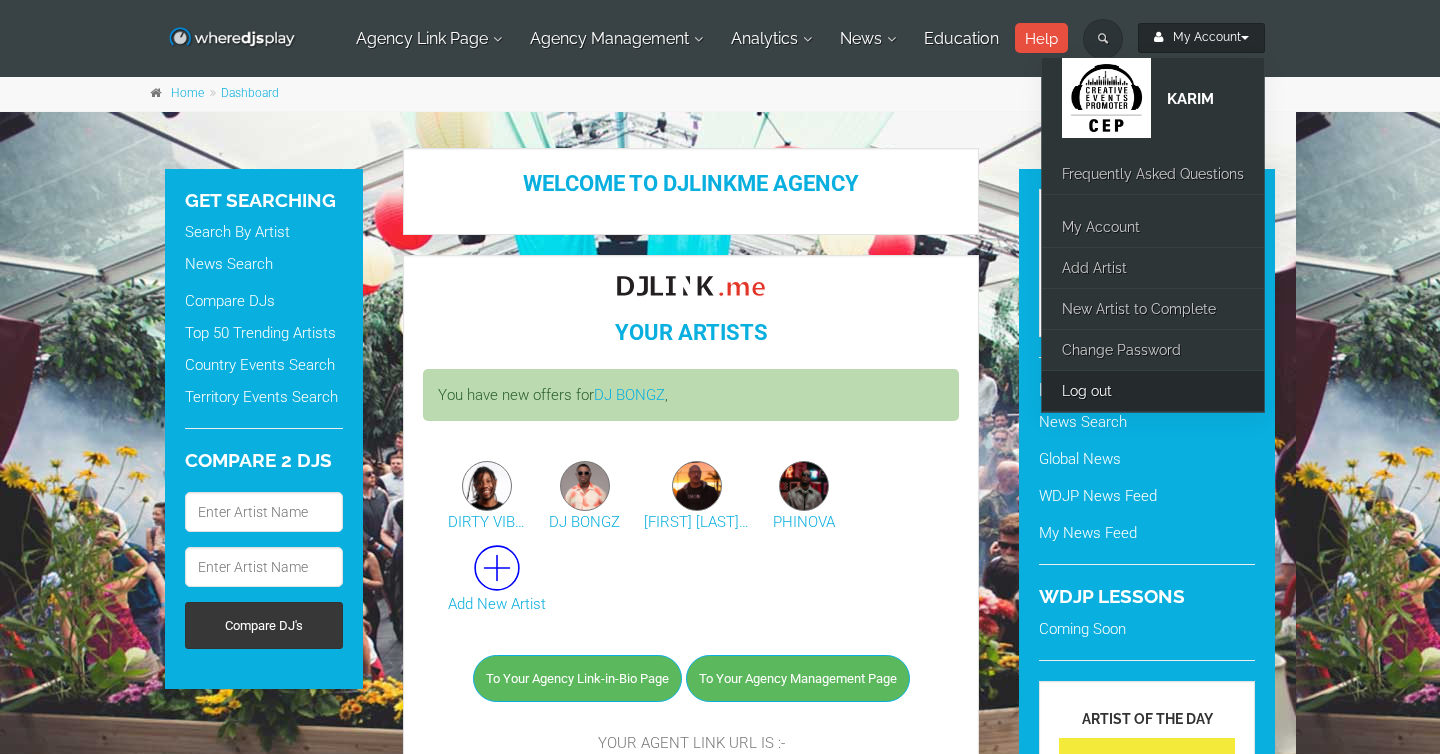 click on "Log out" at bounding box center [1153, 391] 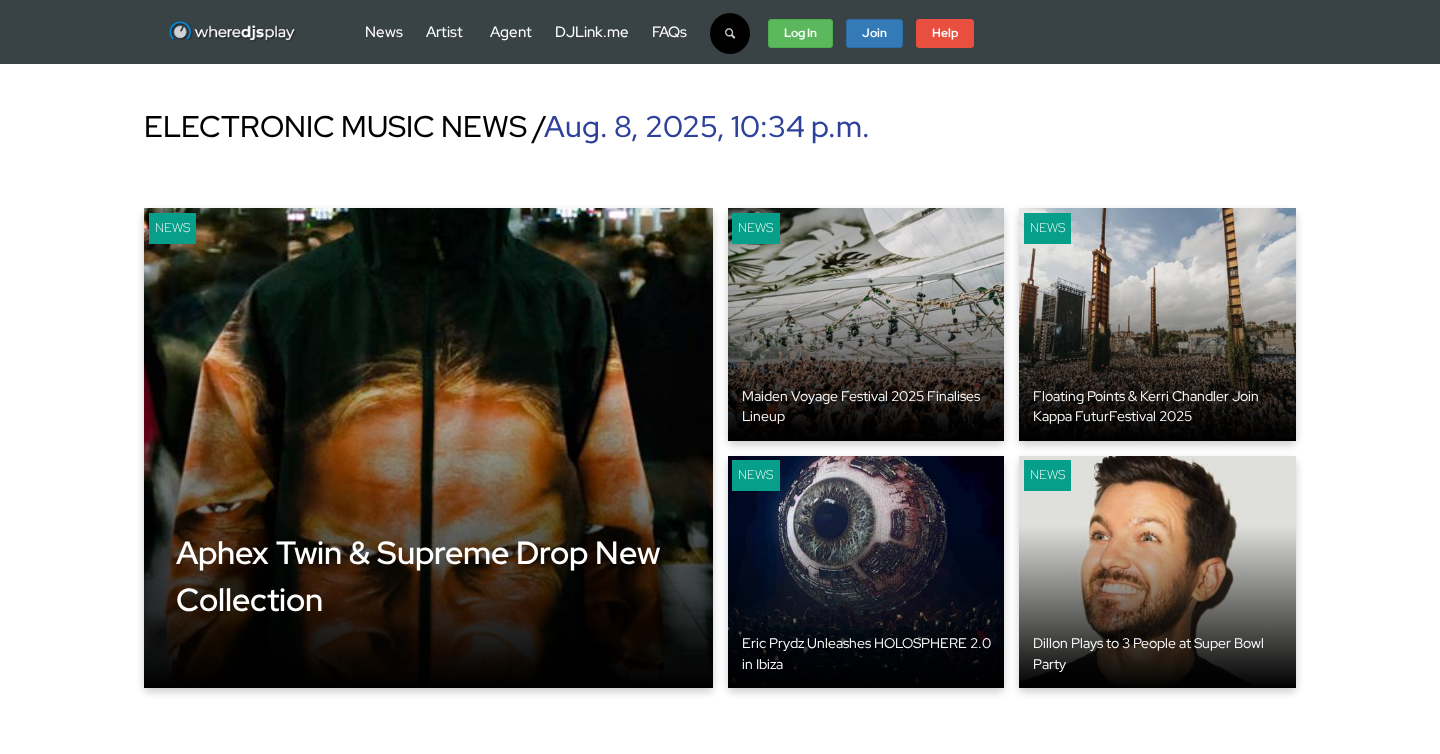 scroll, scrollTop: 0, scrollLeft: 0, axis: both 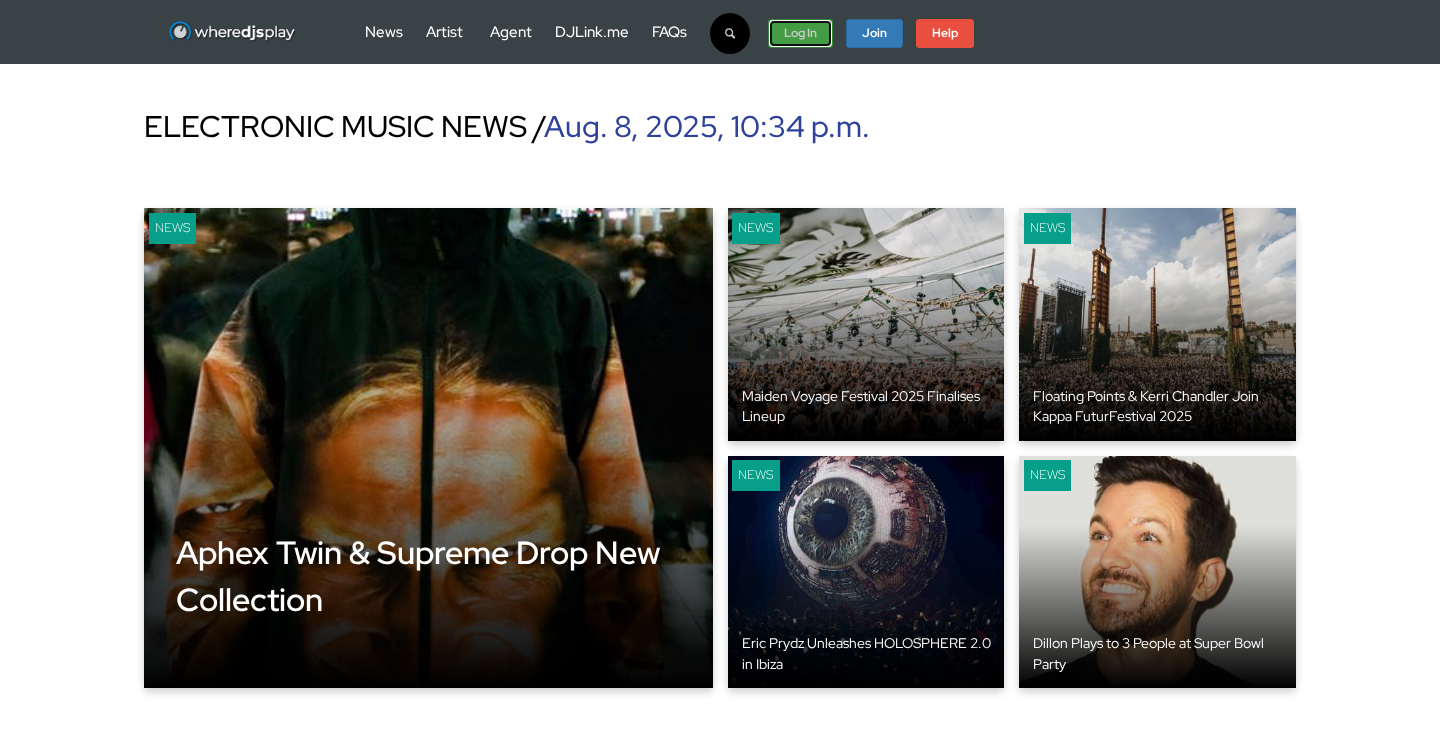 click on "Log In" at bounding box center (800, 34) 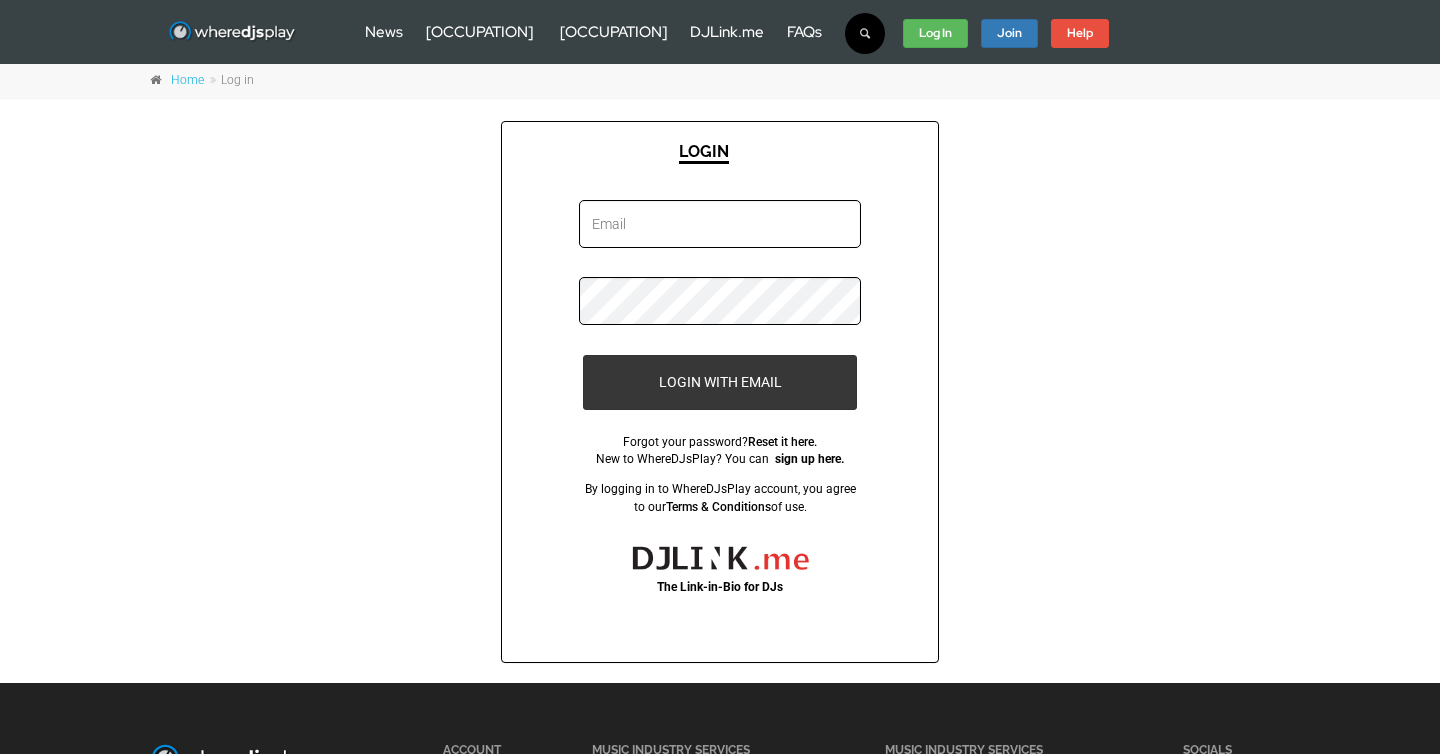 scroll, scrollTop: 0, scrollLeft: 0, axis: both 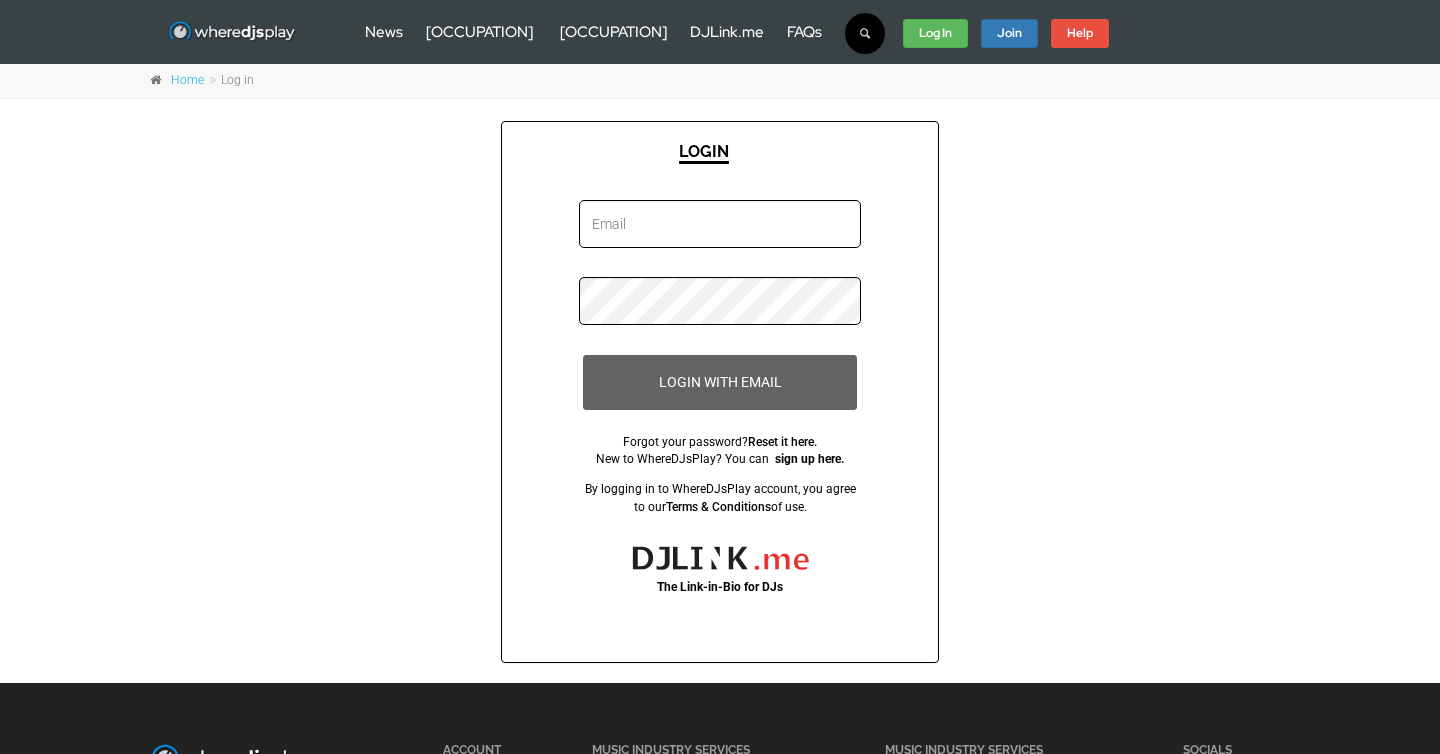type on "info@creativeeventsagency.com" 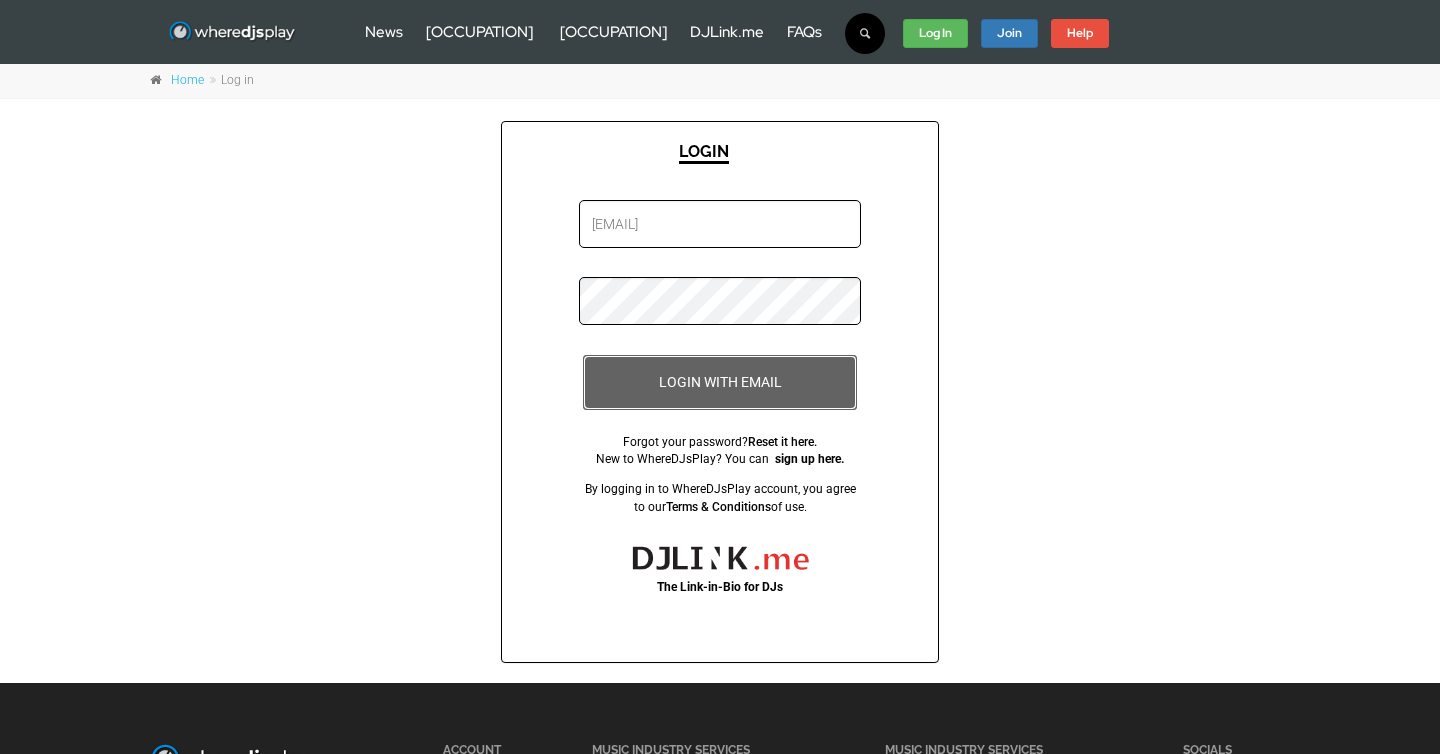click on "LOGIN WITH EMAIL" at bounding box center [720, 382] 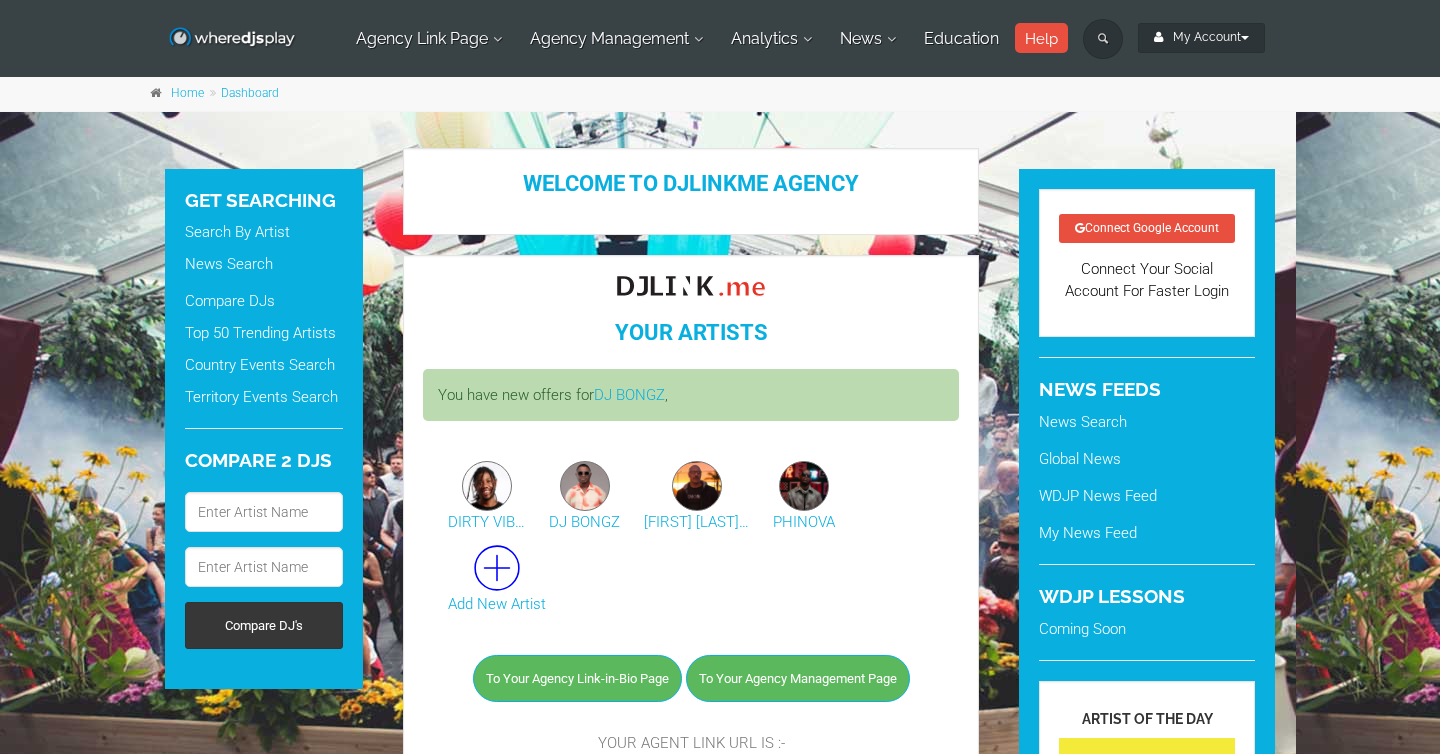 scroll, scrollTop: 0, scrollLeft: 0, axis: both 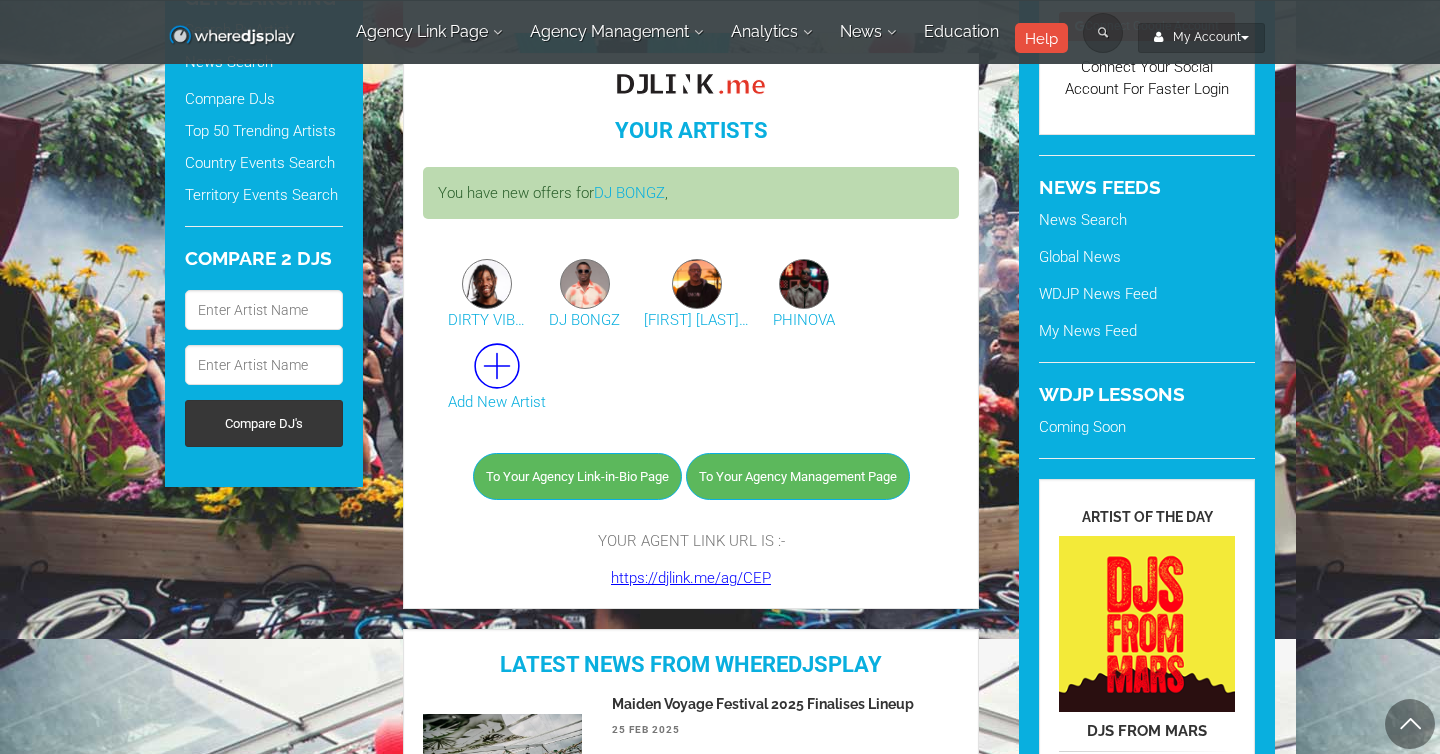 click on "https://djlink.me/ag/CEP" at bounding box center [691, 578] 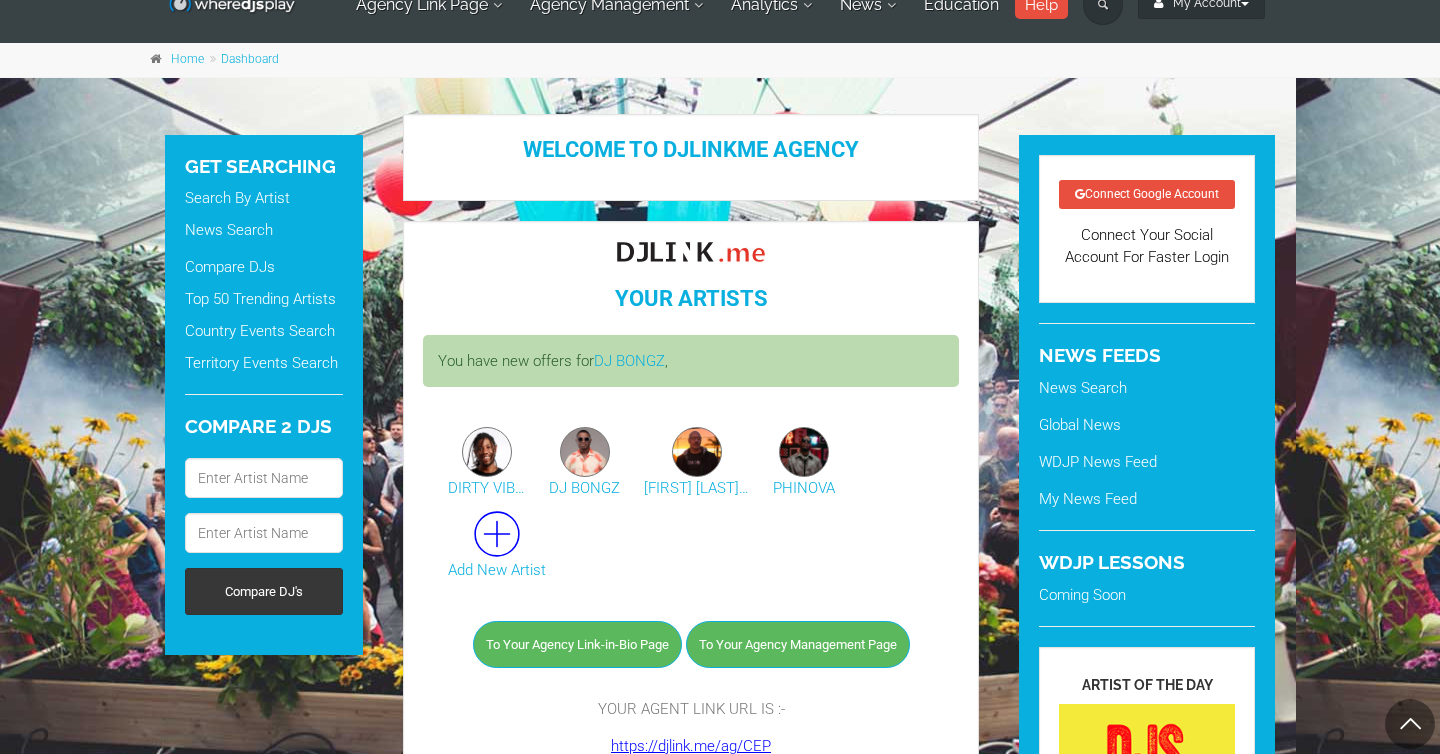 scroll, scrollTop: 0, scrollLeft: 0, axis: both 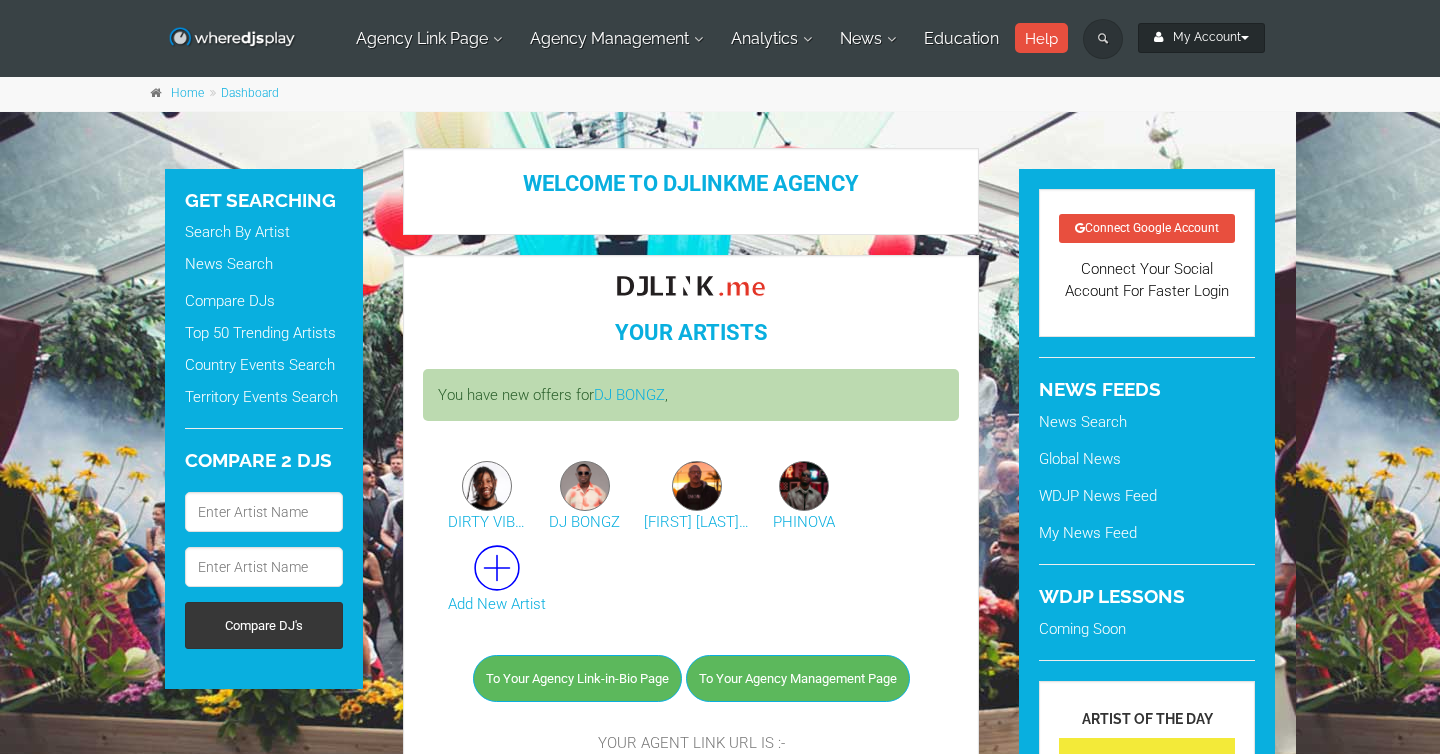 click on "My Account" at bounding box center (1201, 38) 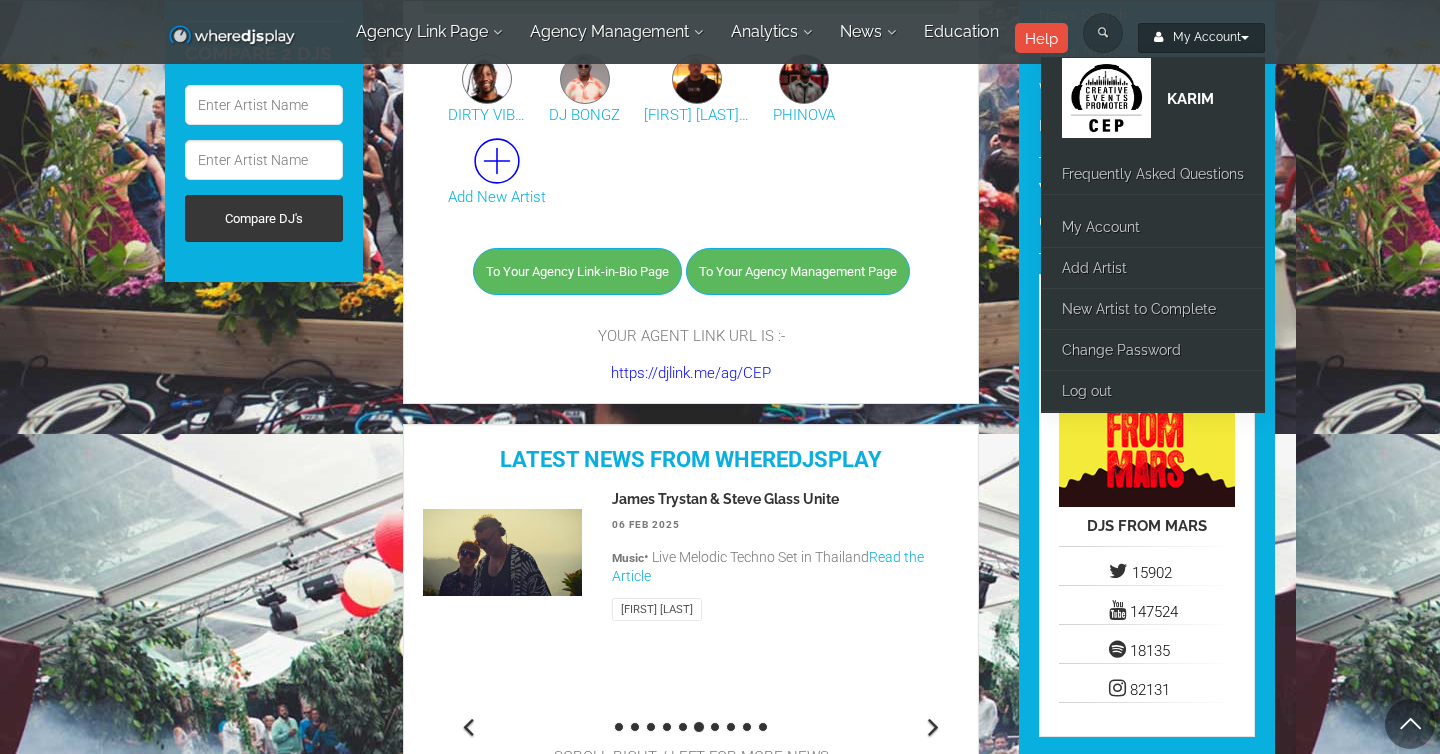 scroll, scrollTop: 0, scrollLeft: 0, axis: both 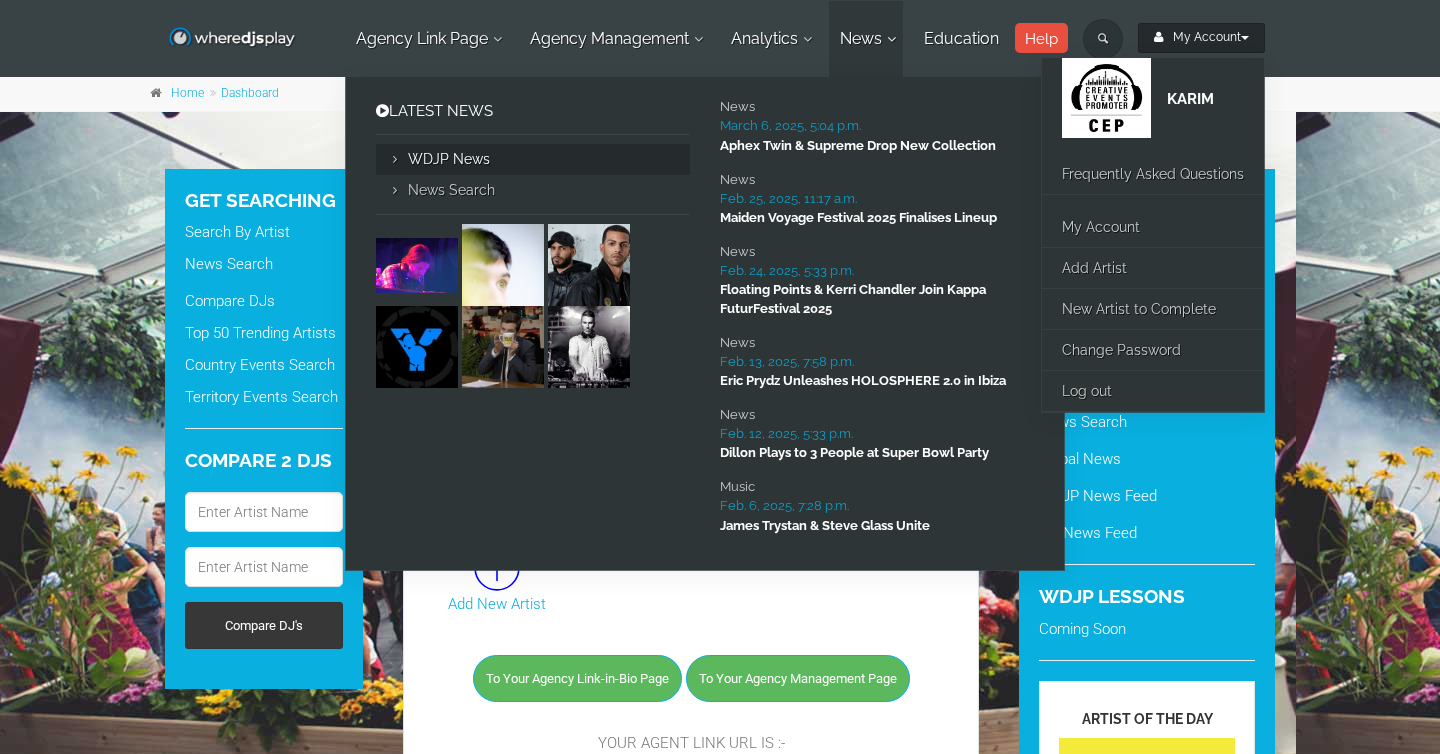 click on "WDJP News" at bounding box center (533, 159) 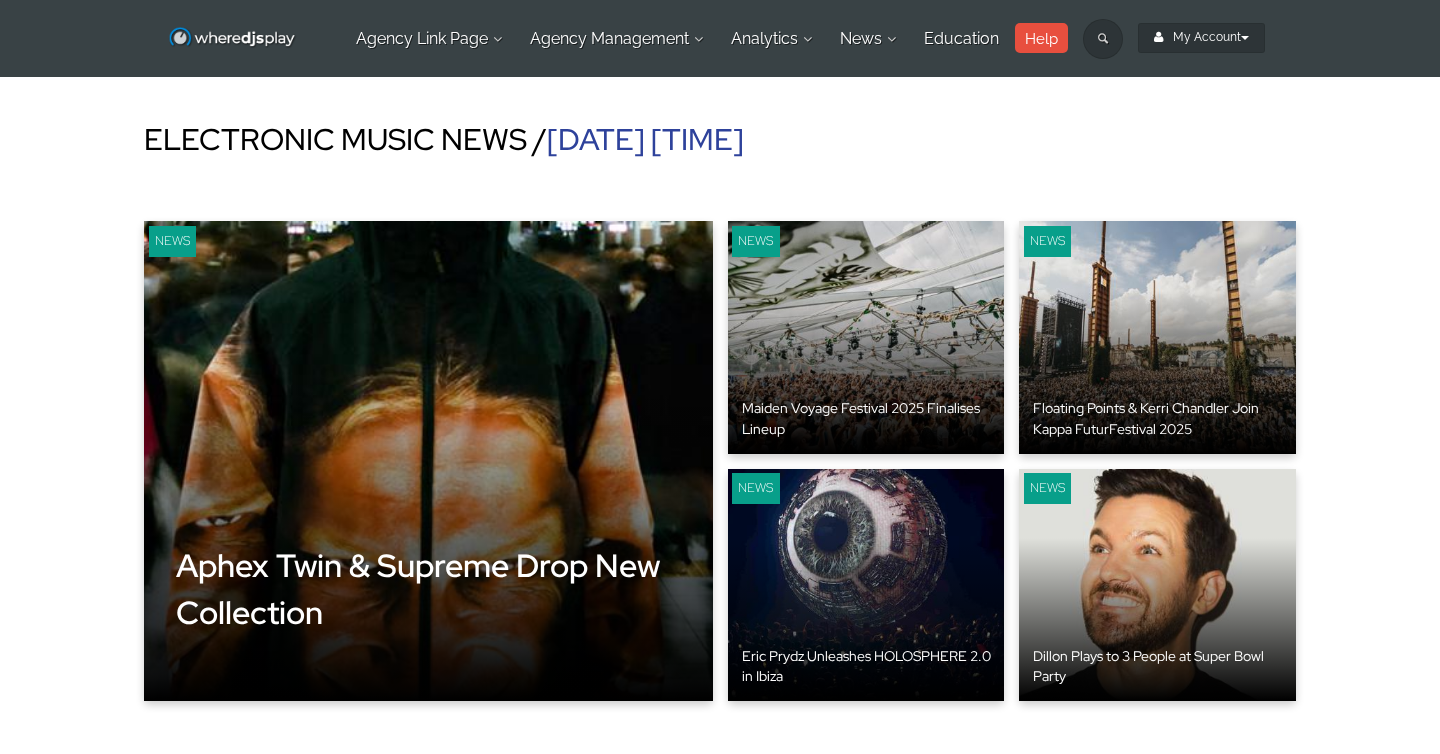 scroll, scrollTop: 0, scrollLeft: 0, axis: both 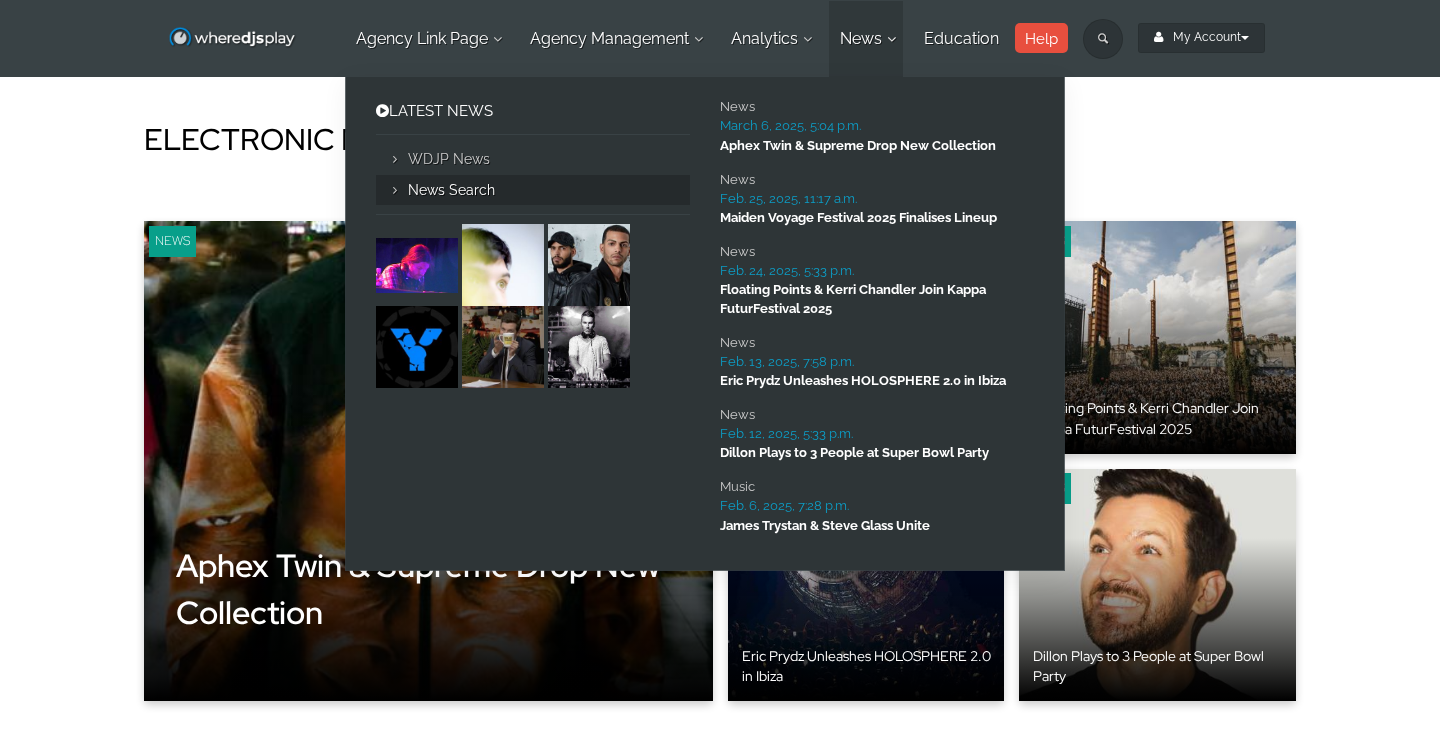 click on "News Search" at bounding box center (533, 190) 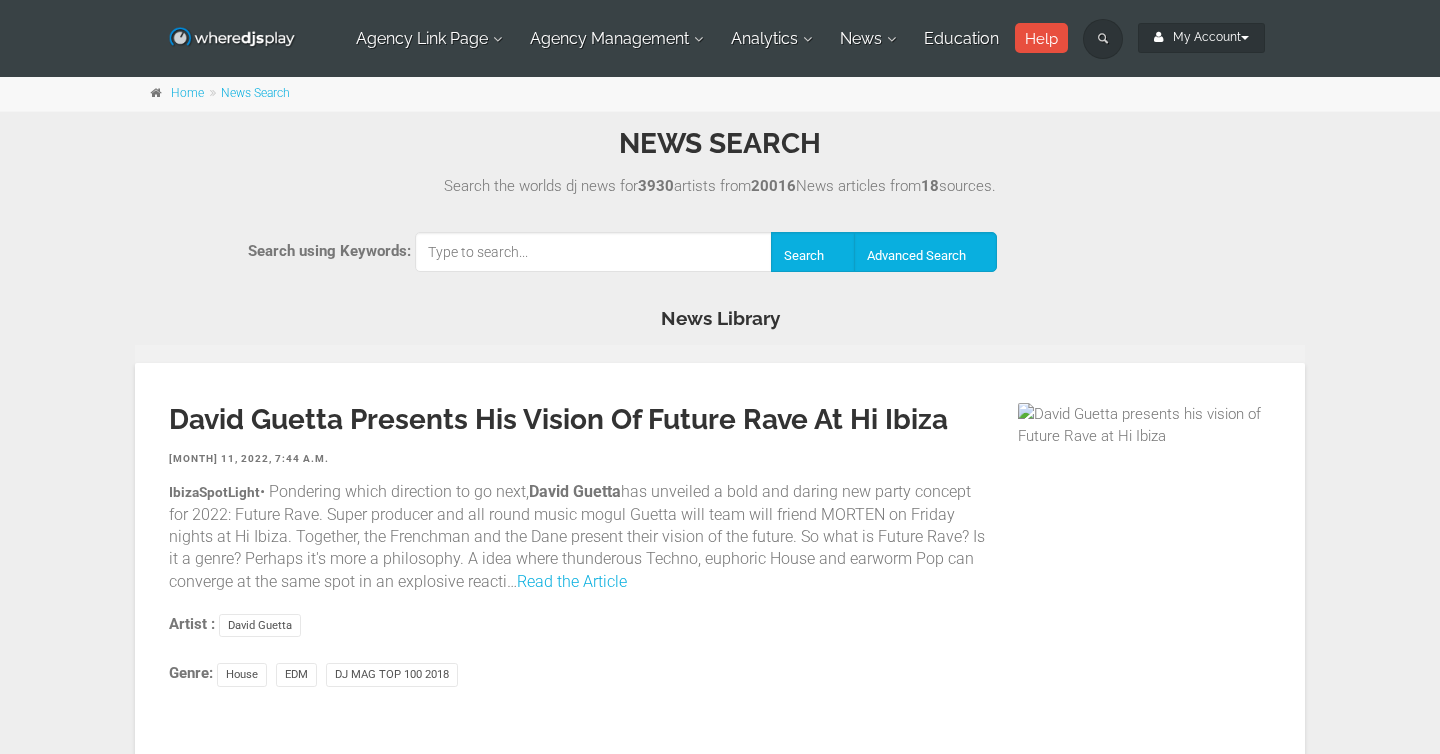 scroll, scrollTop: 0, scrollLeft: 0, axis: both 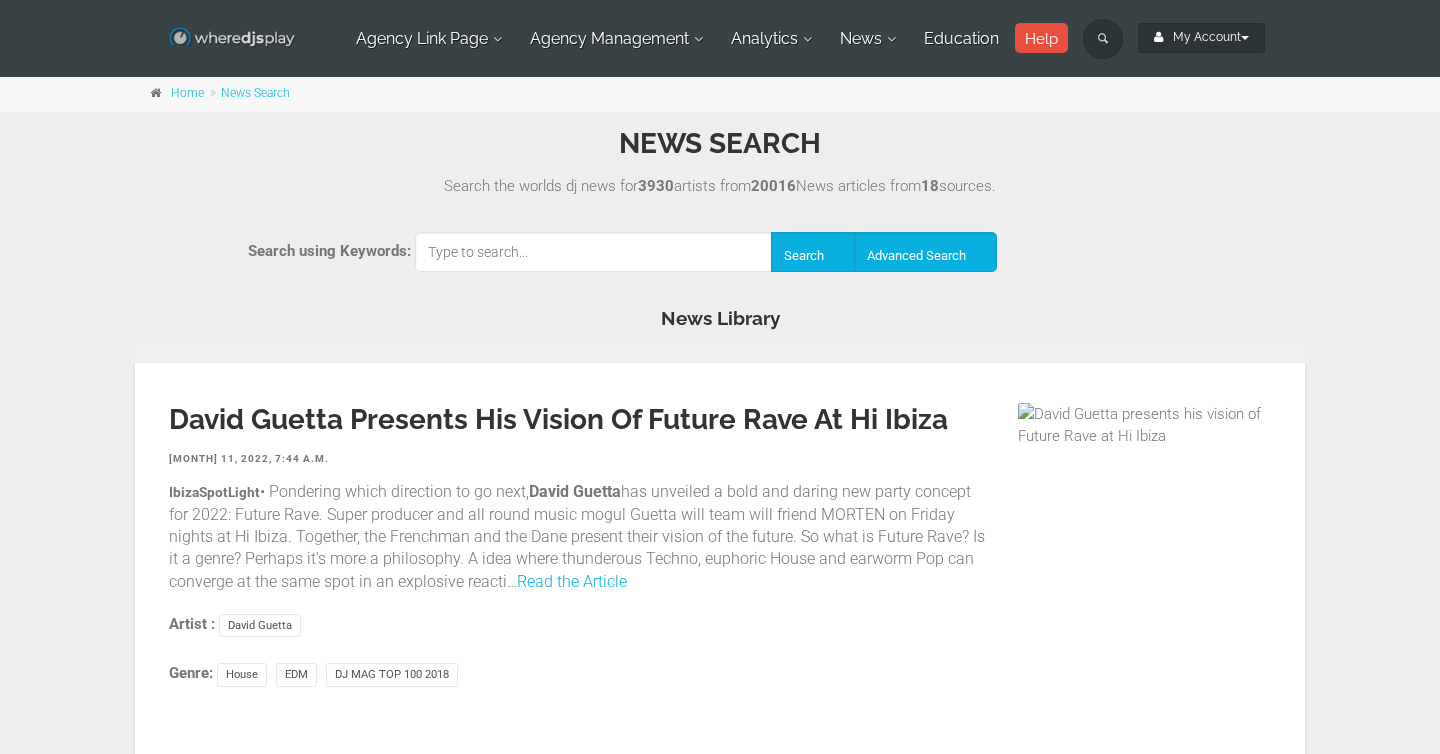 click at bounding box center [232, 38] 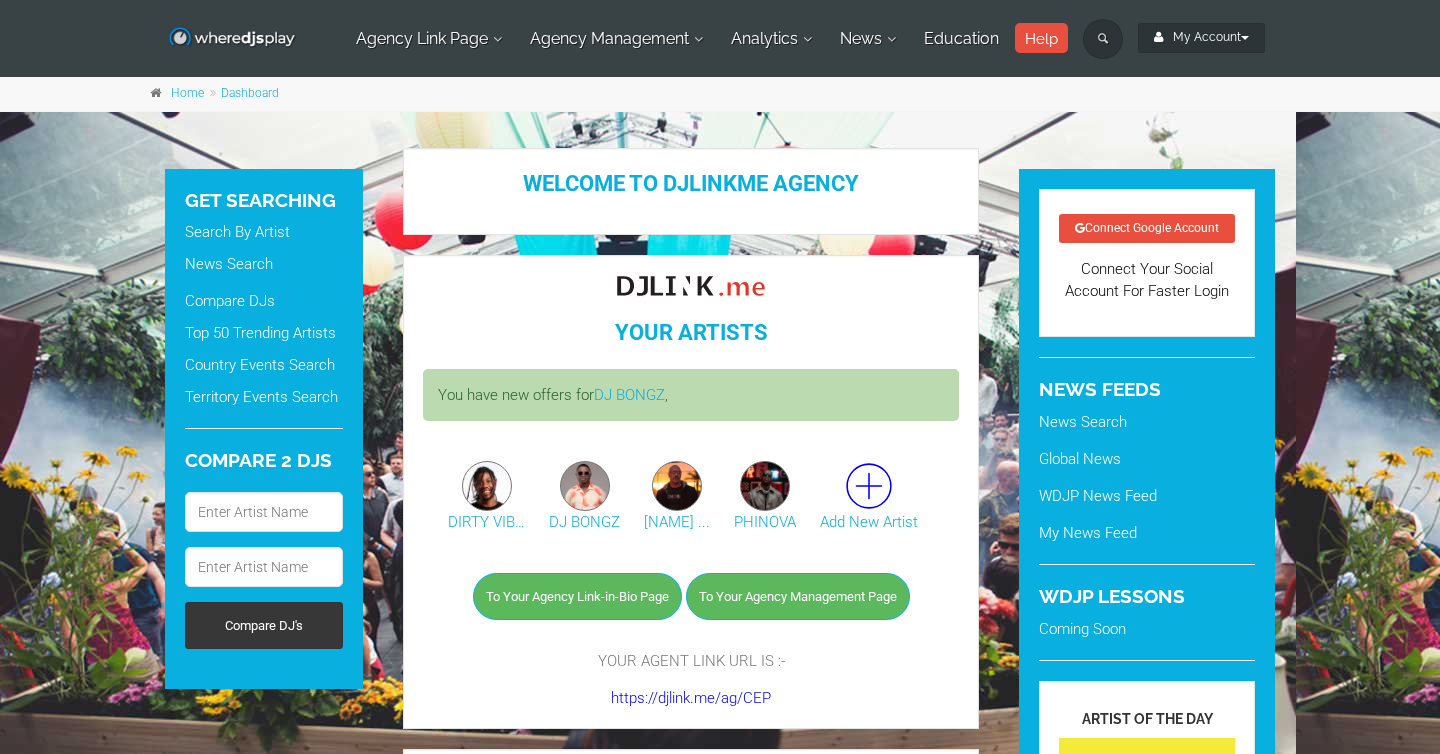 scroll, scrollTop: 0, scrollLeft: 0, axis: both 